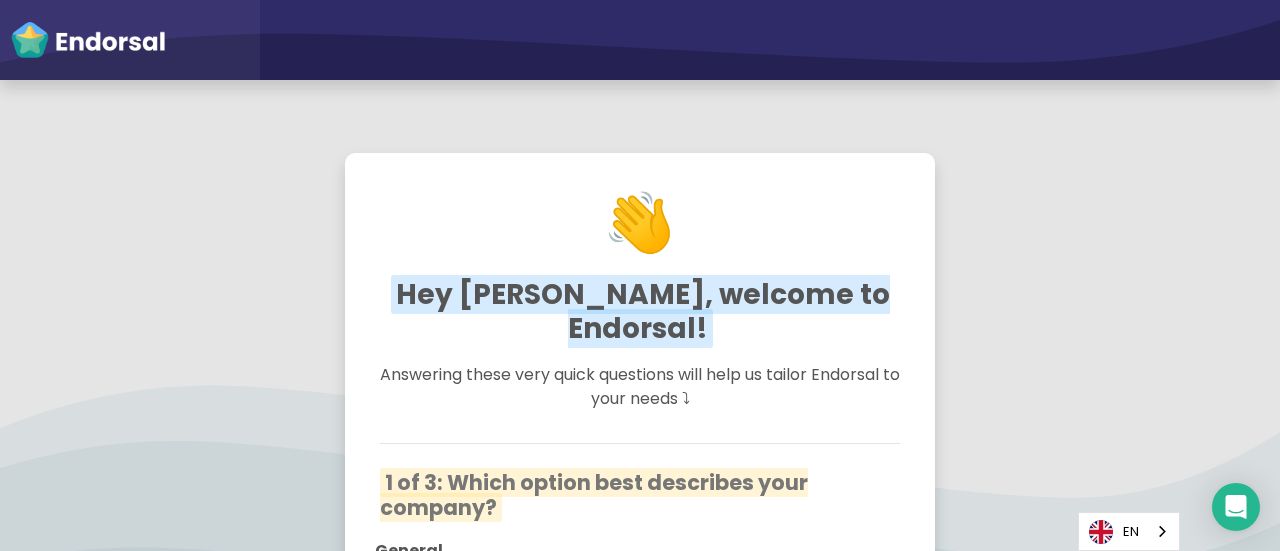 scroll, scrollTop: 0, scrollLeft: 0, axis: both 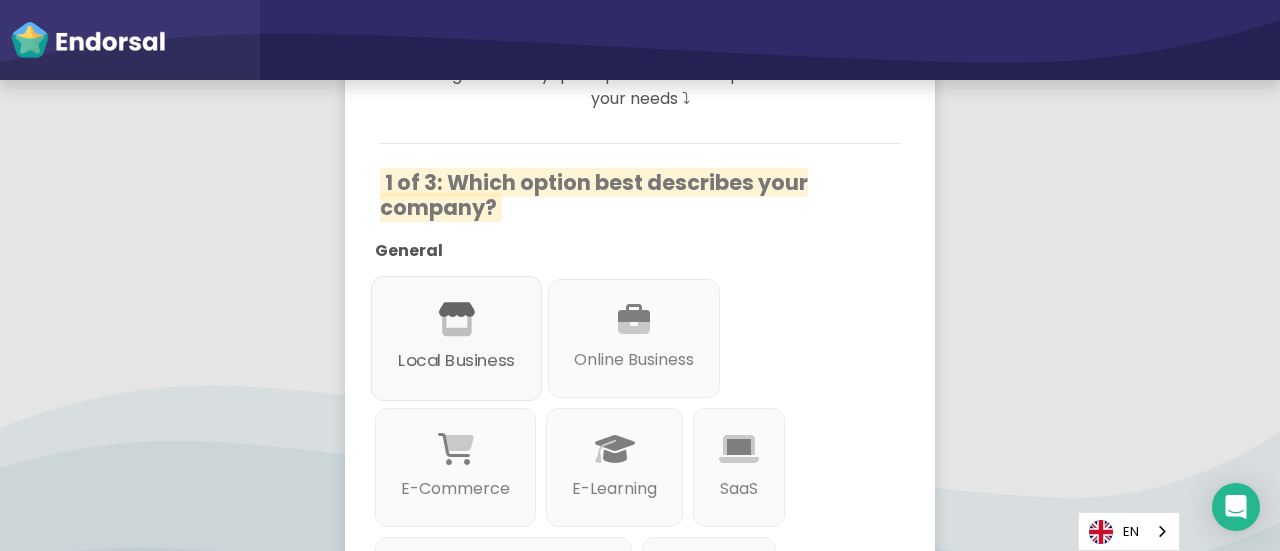 click 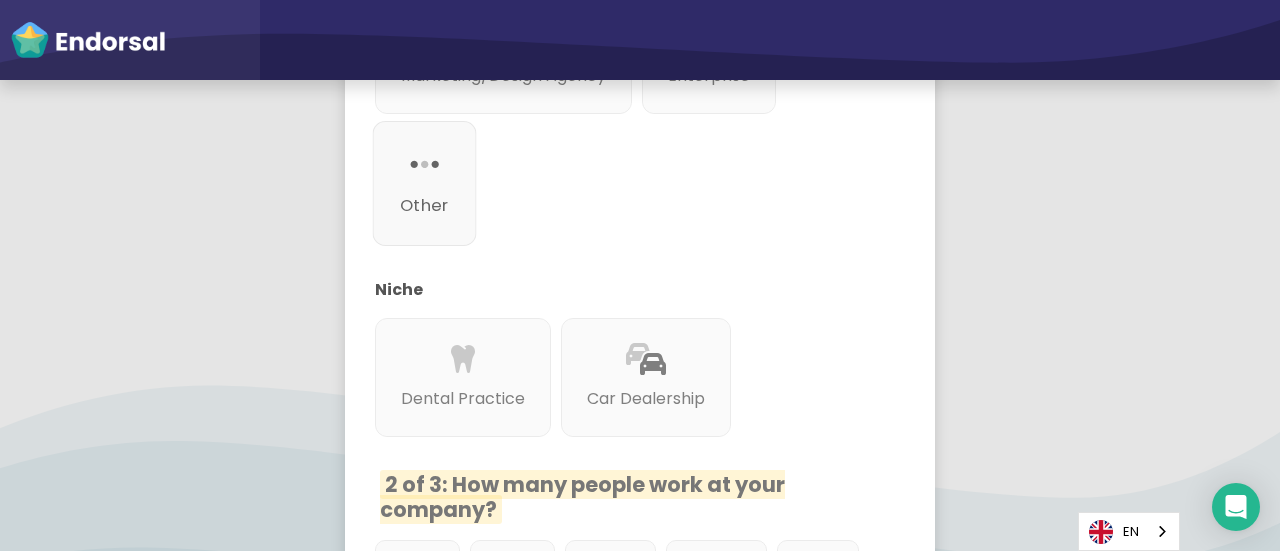 scroll, scrollTop: 1000, scrollLeft: 0, axis: vertical 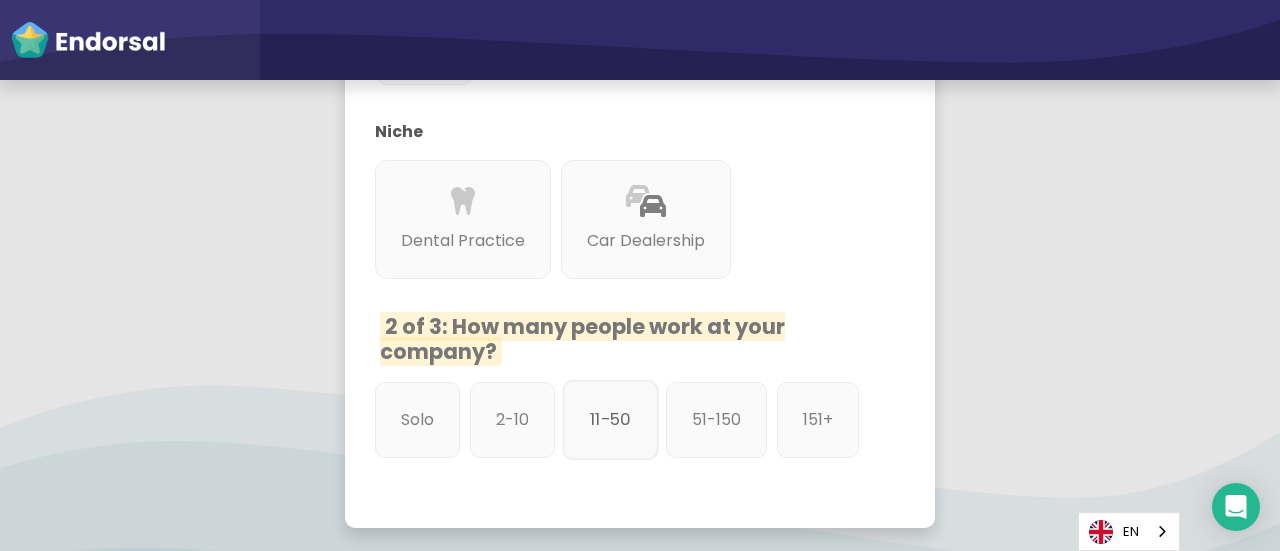 click on "11-50" 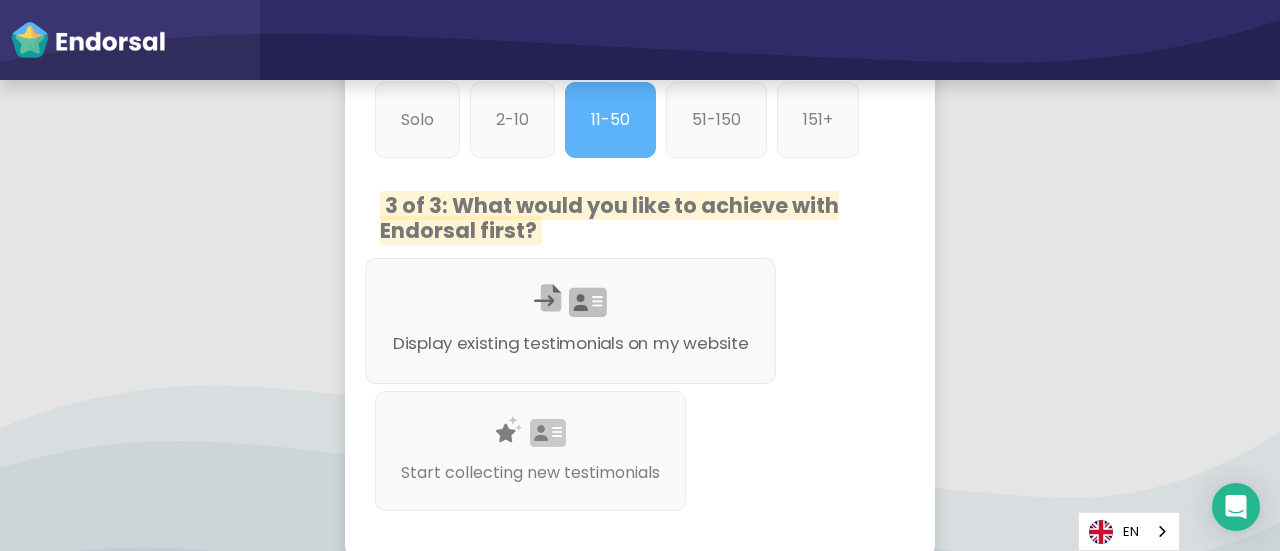 scroll, scrollTop: 1500, scrollLeft: 0, axis: vertical 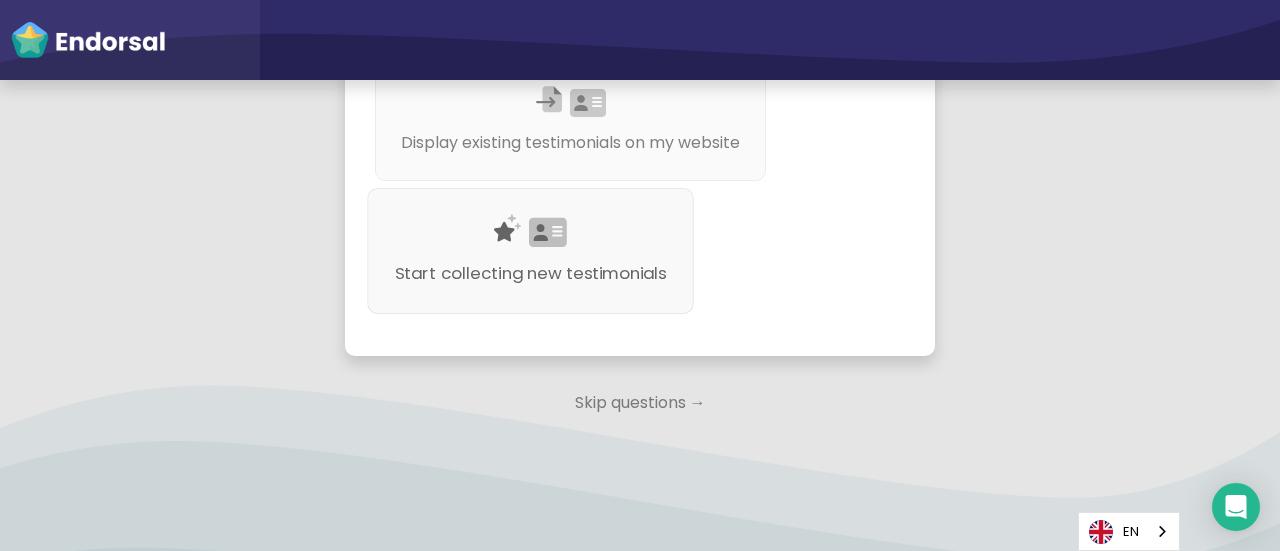 click on "Start collecting new testimonials" 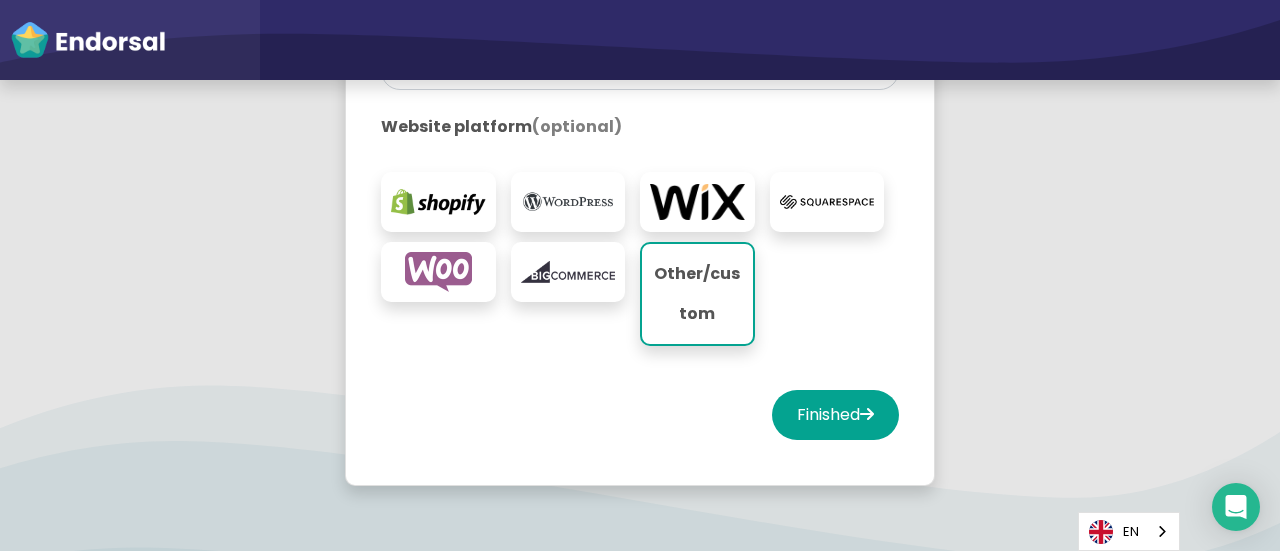 scroll, scrollTop: 600, scrollLeft: 0, axis: vertical 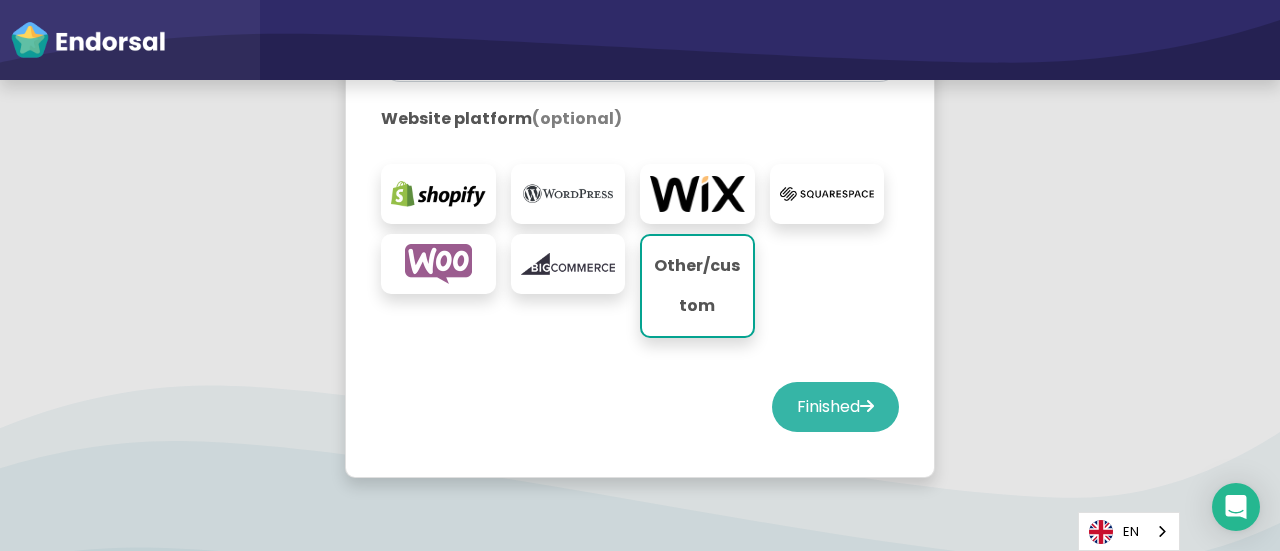 click on "Finished" 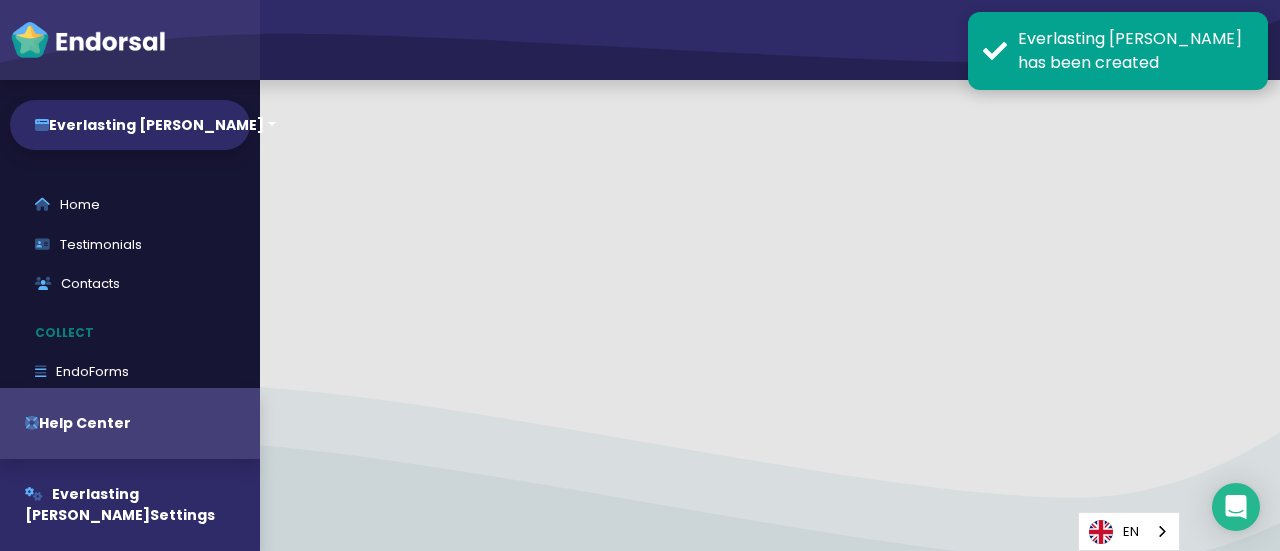scroll, scrollTop: 0, scrollLeft: 0, axis: both 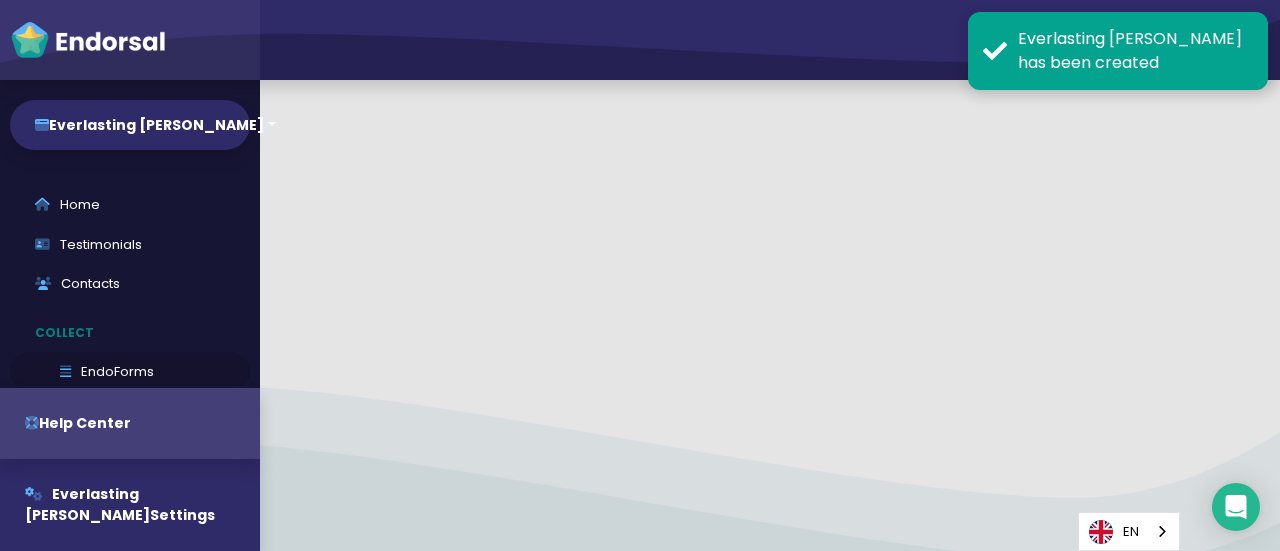 click on "EndoForms" at bounding box center (130, 372) 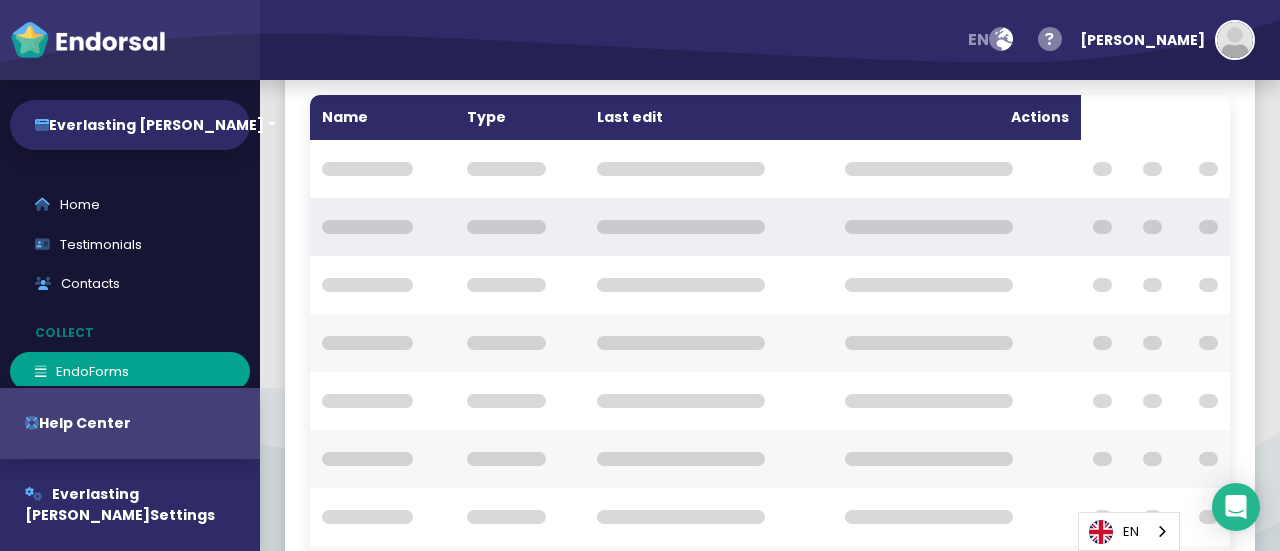 scroll, scrollTop: 0, scrollLeft: 0, axis: both 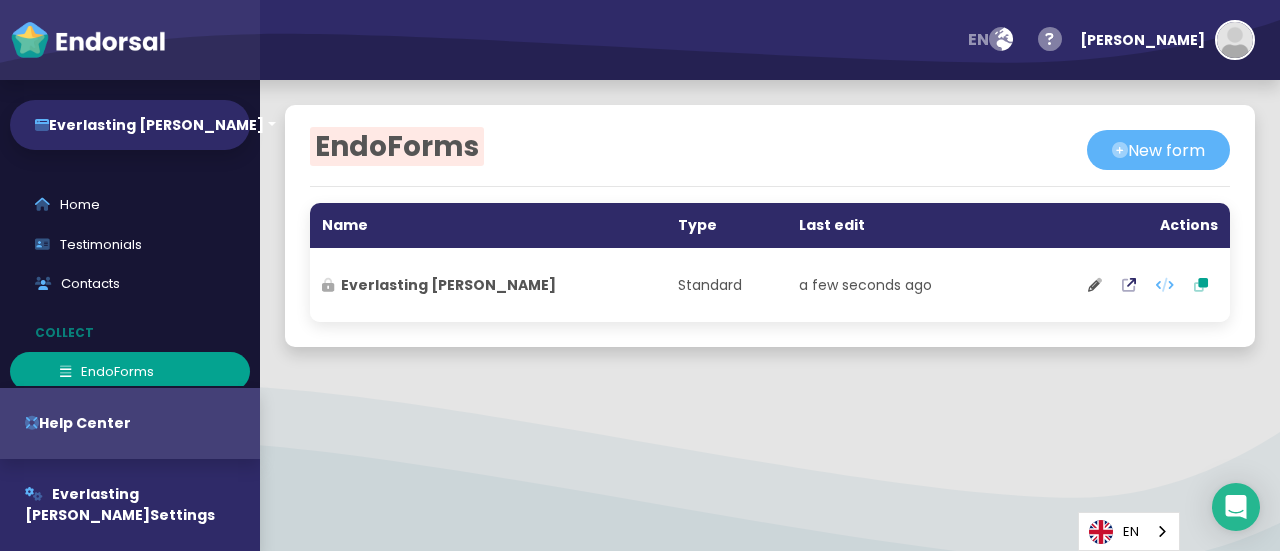 click on "EndoForms" at bounding box center (130, 372) 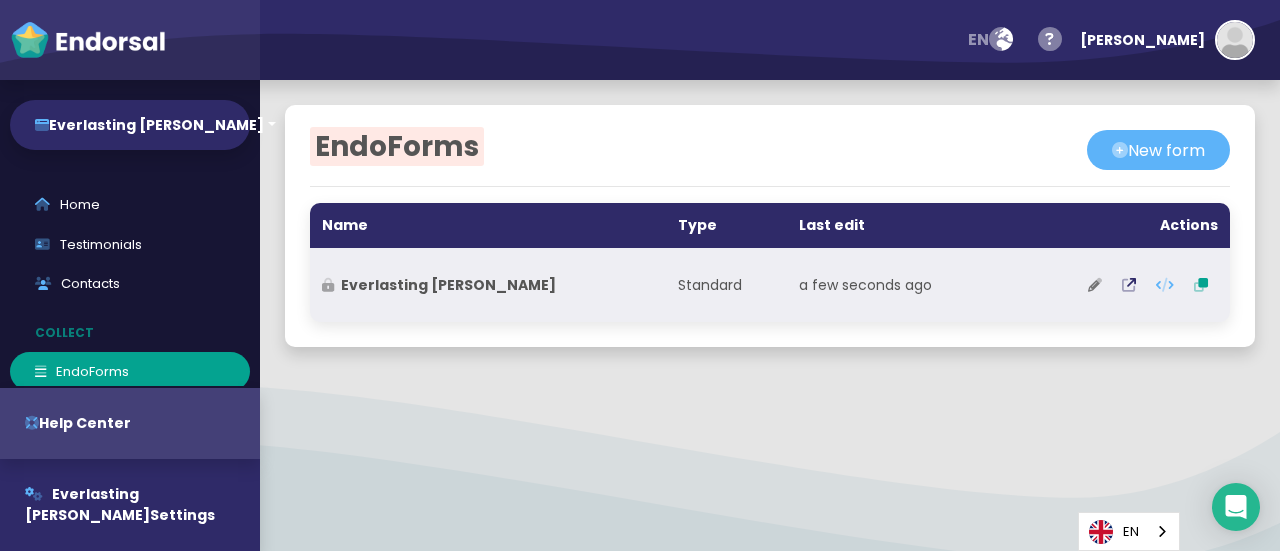 click 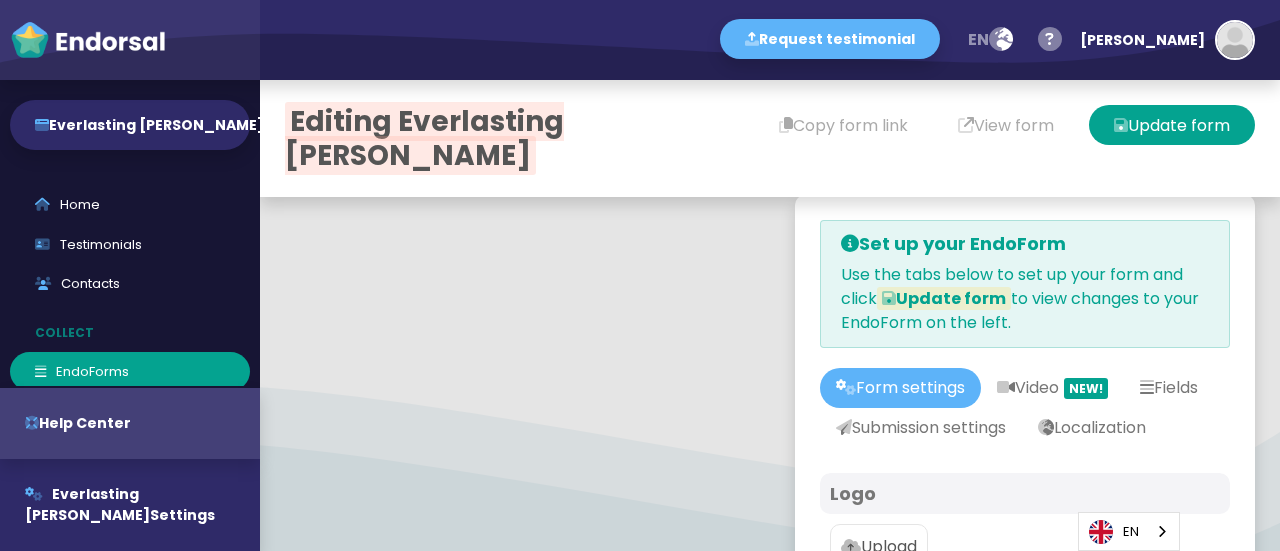 type on "#42445A" 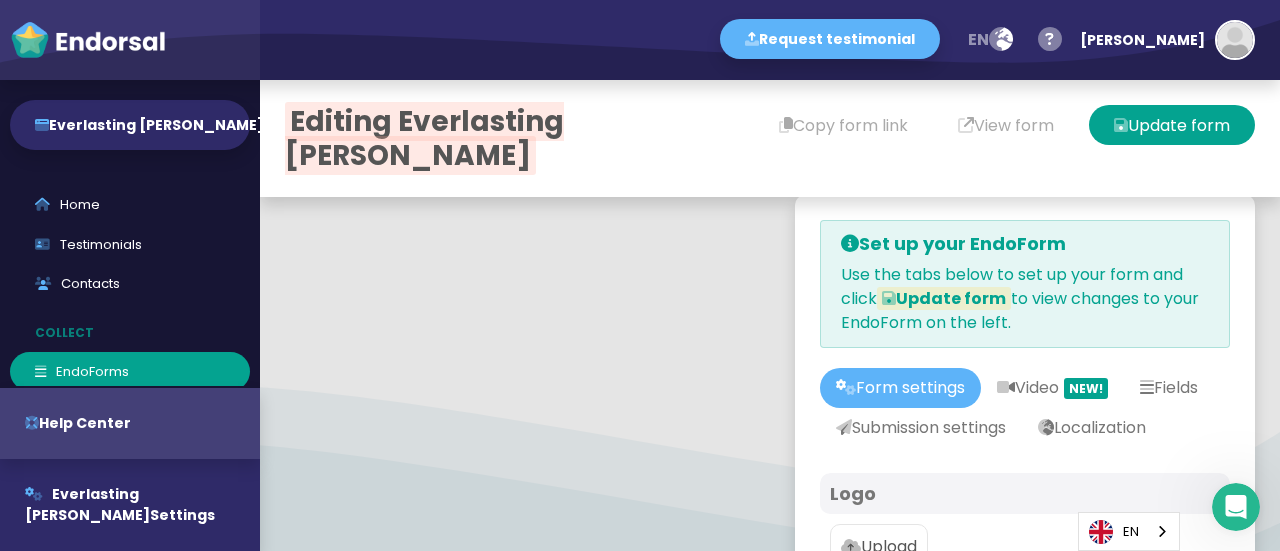scroll, scrollTop: 0, scrollLeft: 0, axis: both 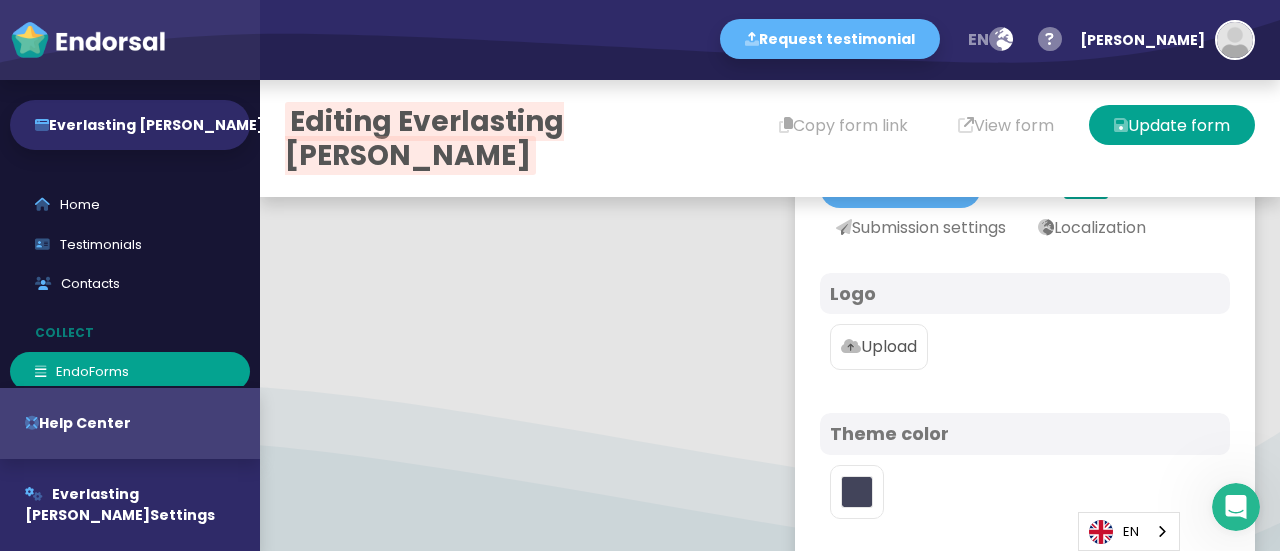 click on "Upload" at bounding box center [879, 347] 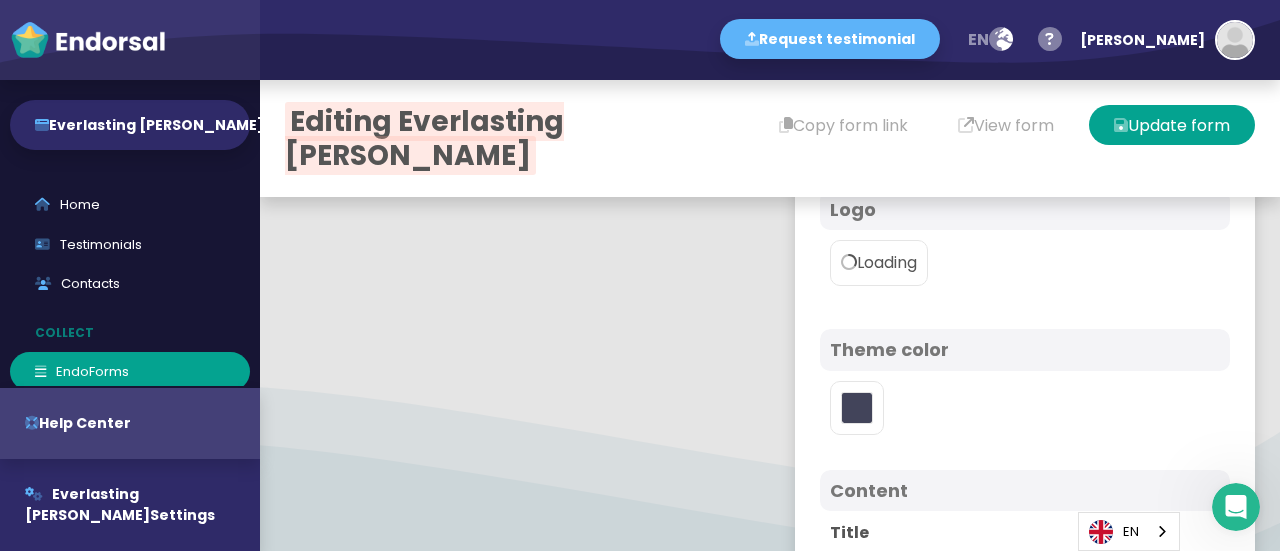 scroll, scrollTop: 400, scrollLeft: 0, axis: vertical 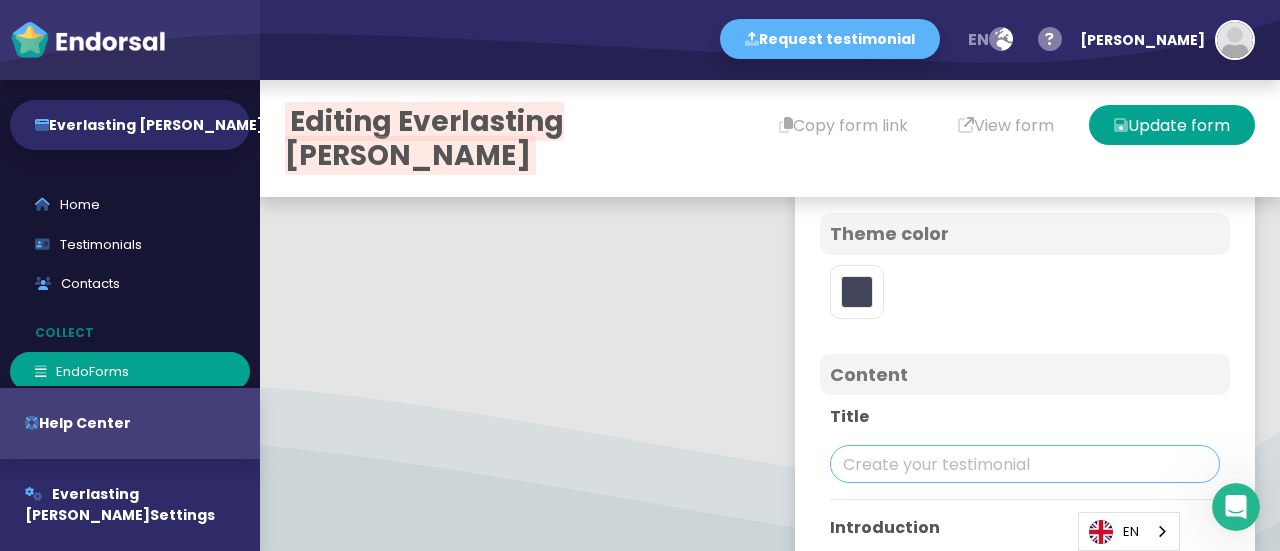click at bounding box center (1025, 464) 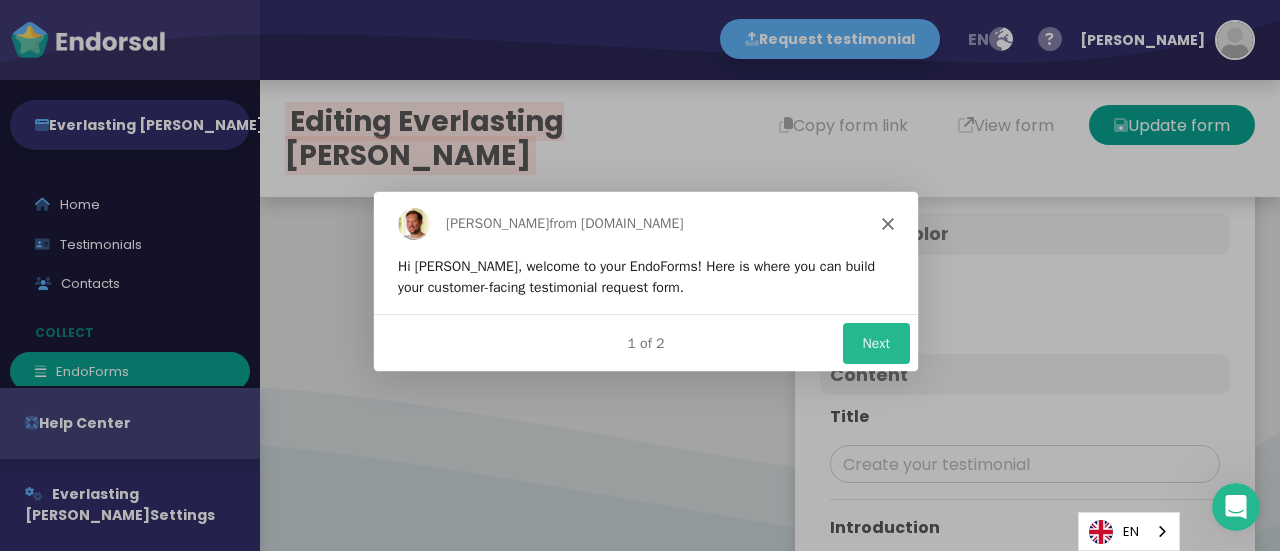 scroll, scrollTop: 0, scrollLeft: 0, axis: both 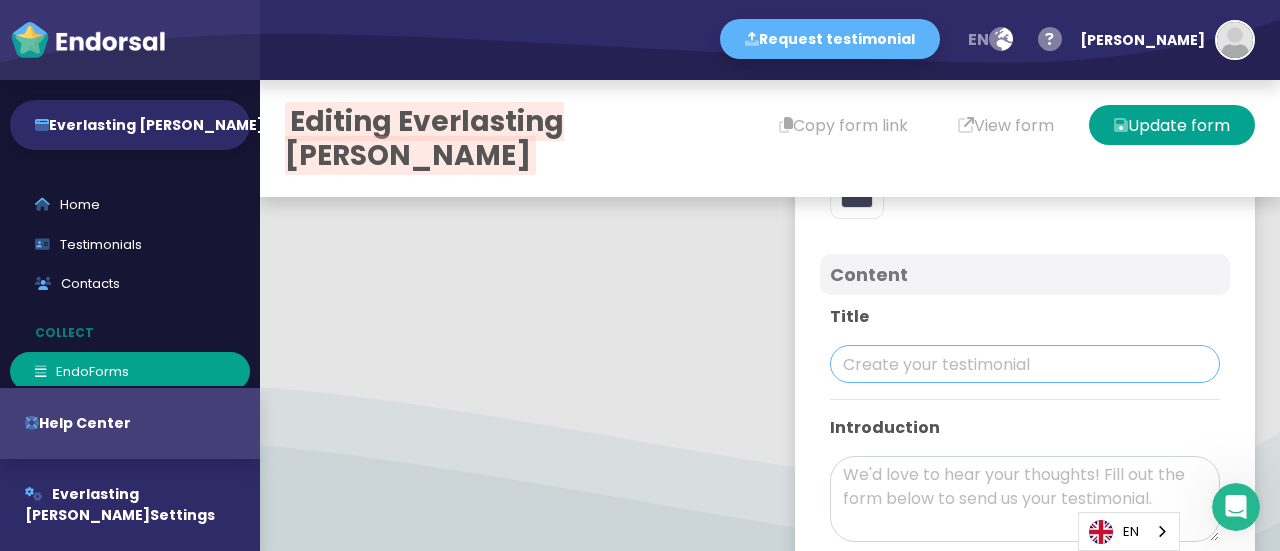 click at bounding box center [1025, 364] 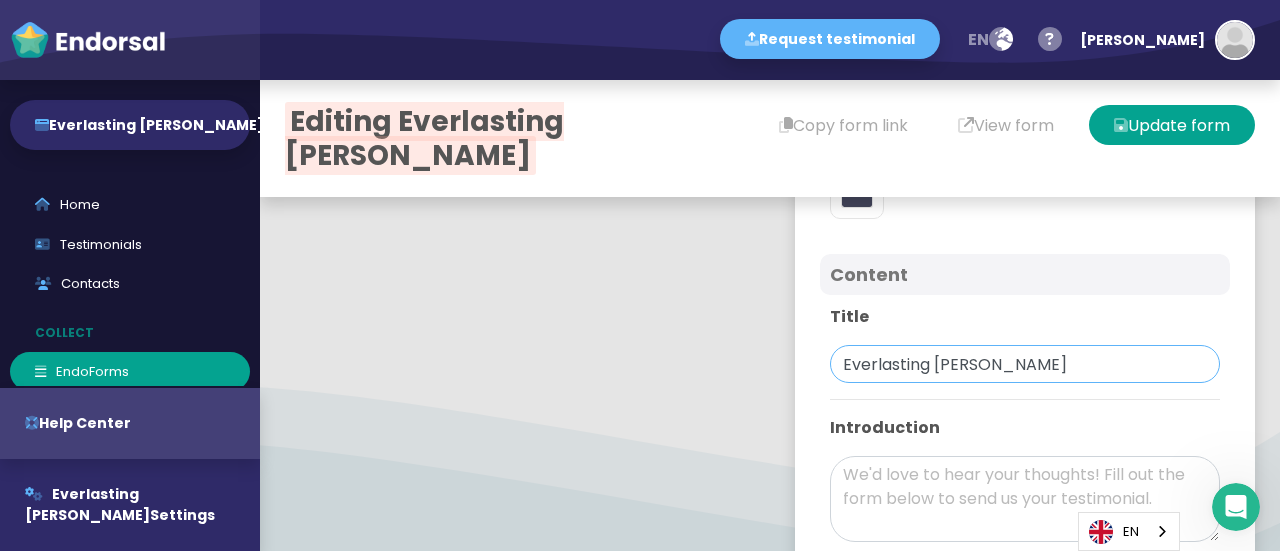 type on "Everlasting [PERSON_NAME]" 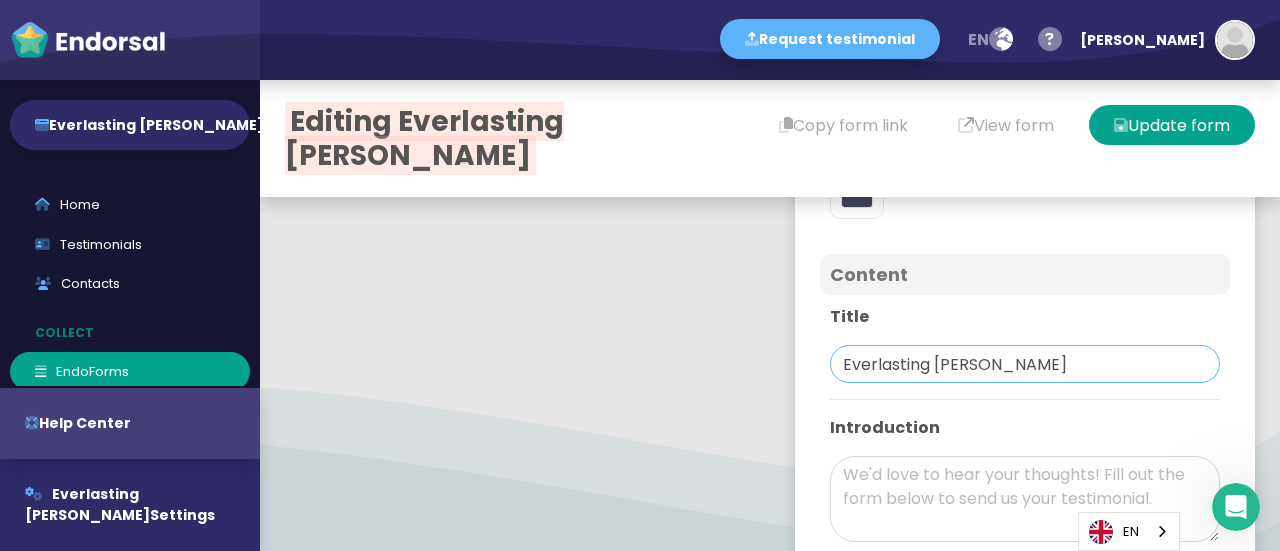 scroll, scrollTop: 800, scrollLeft: 0, axis: vertical 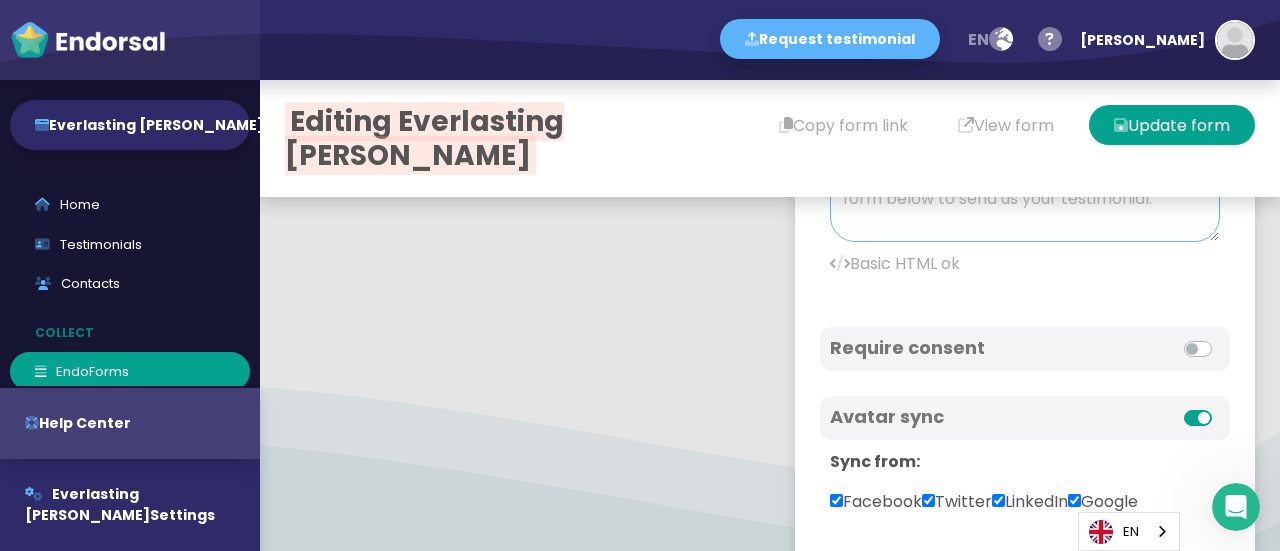 click at bounding box center (1025, 199) 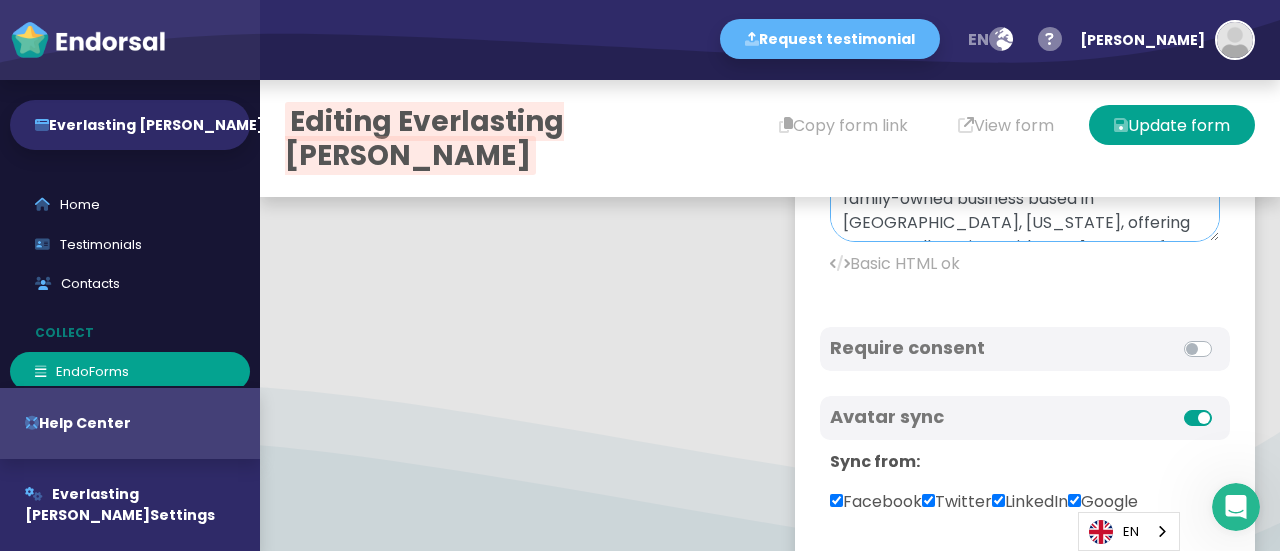 scroll, scrollTop: 473, scrollLeft: 0, axis: vertical 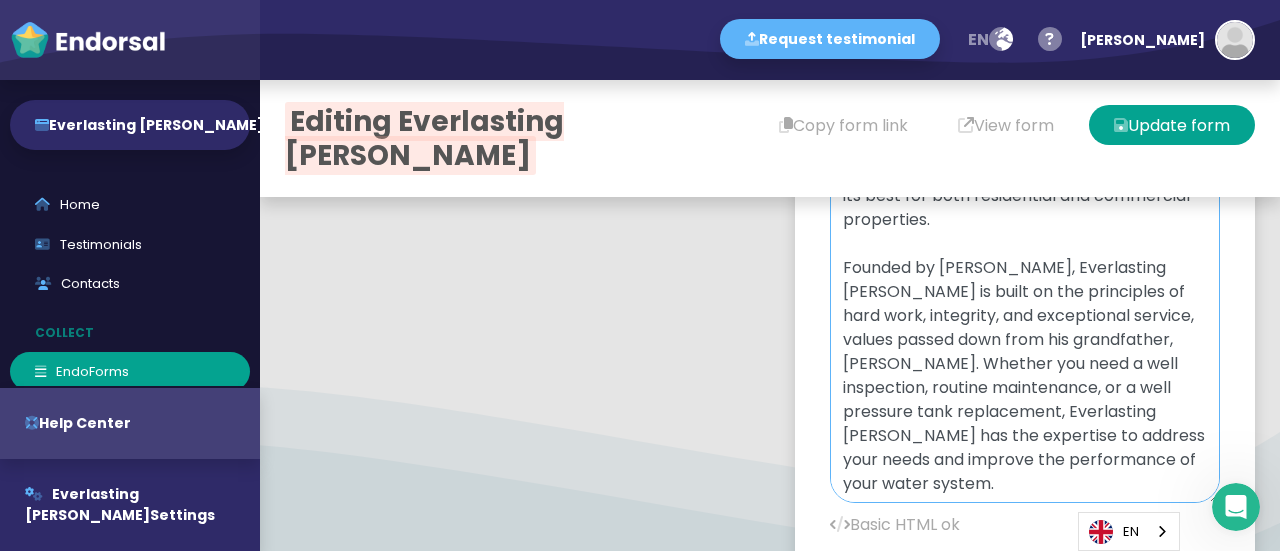 drag, startPoint x: 1178, startPoint y: 271, endPoint x: 1226, endPoint y: 533, distance: 266.36066 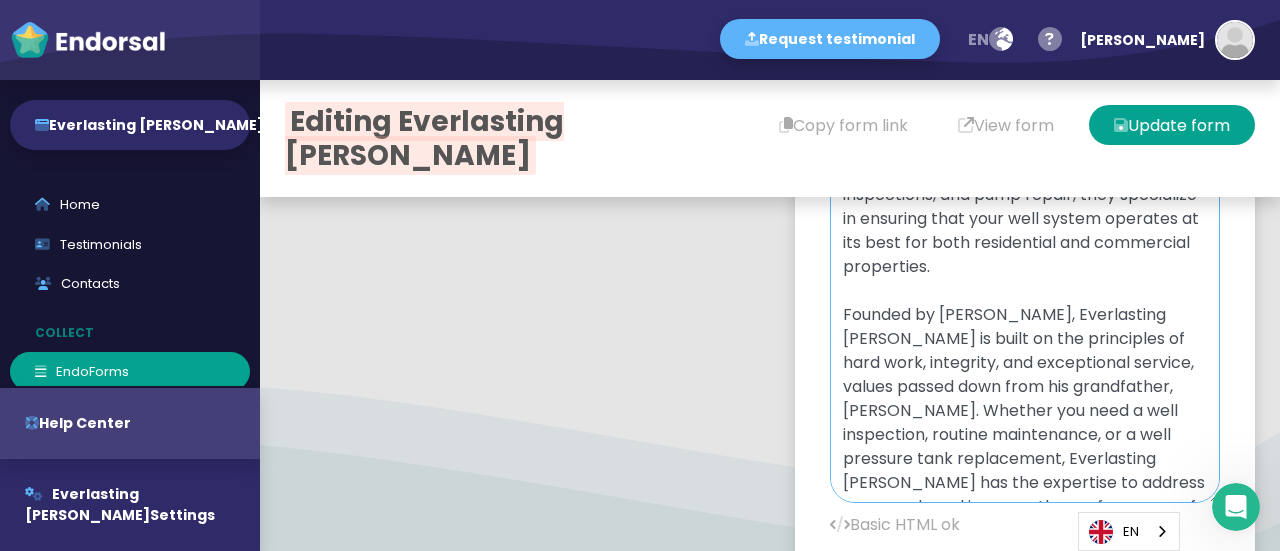 scroll, scrollTop: 118, scrollLeft: 0, axis: vertical 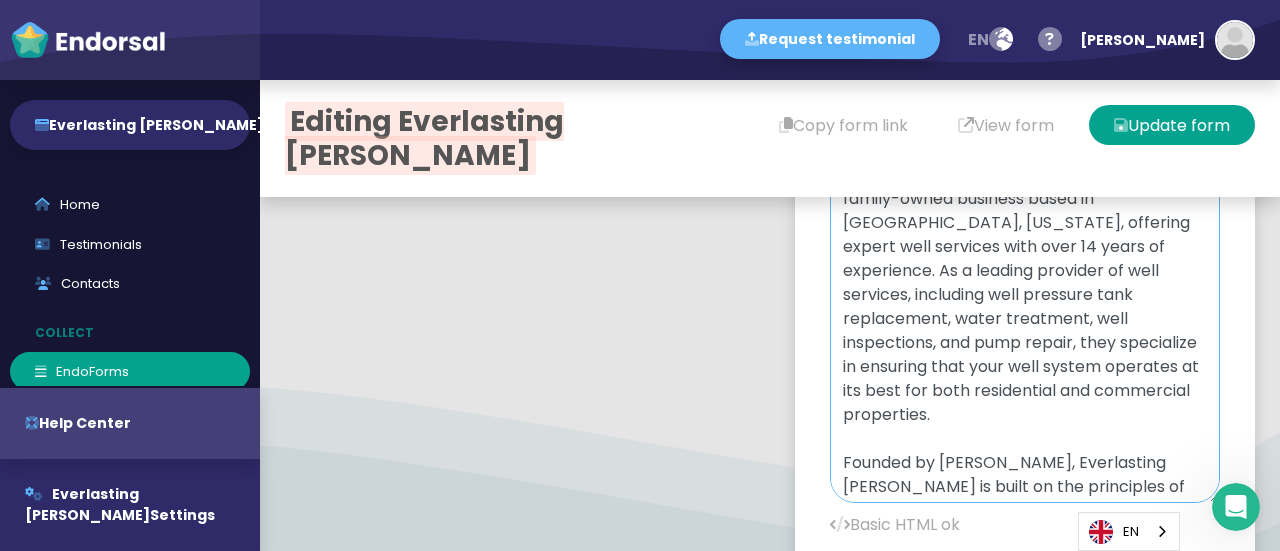 drag, startPoint x: 909, startPoint y: 329, endPoint x: 913, endPoint y: 355, distance: 26.305893 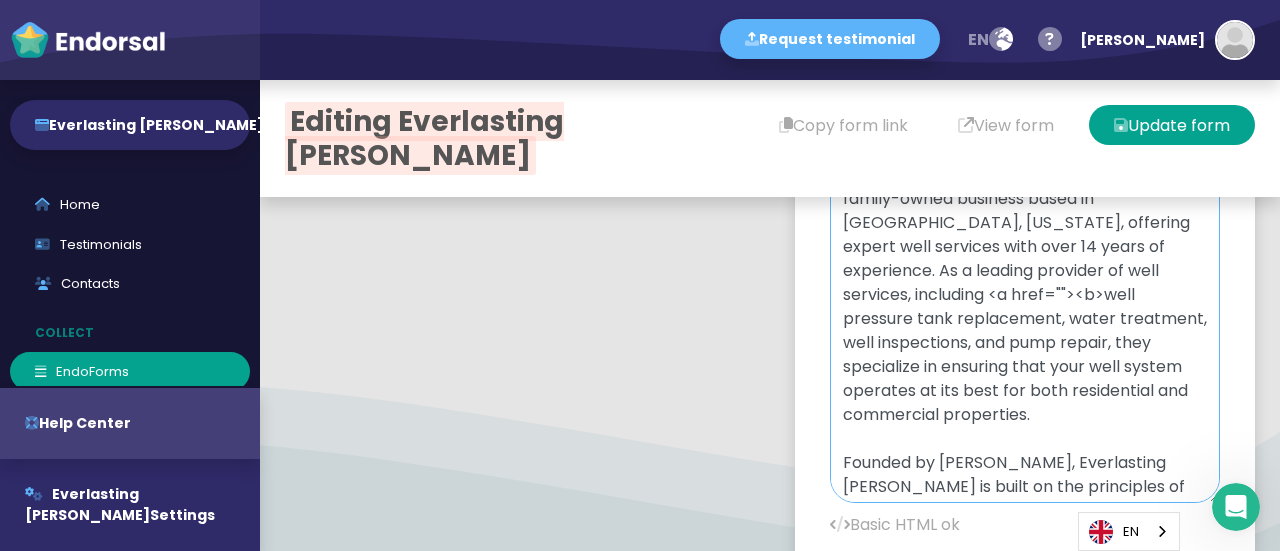 paste on "[URL][DOMAIN_NAME]" 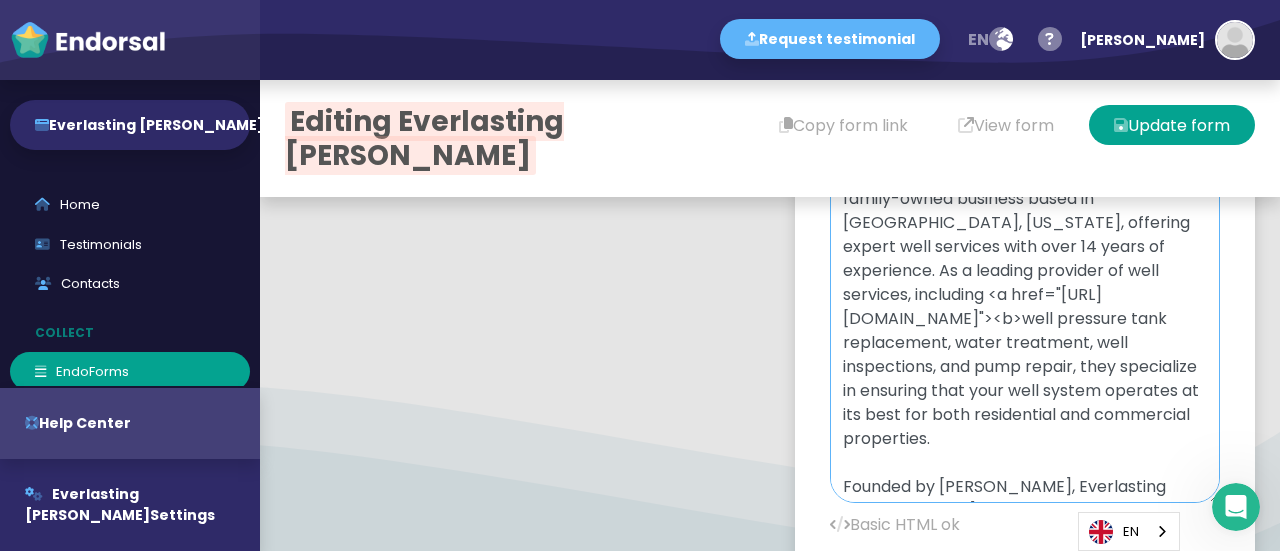drag, startPoint x: 930, startPoint y: 399, endPoint x: 929, endPoint y: 429, distance: 30.016663 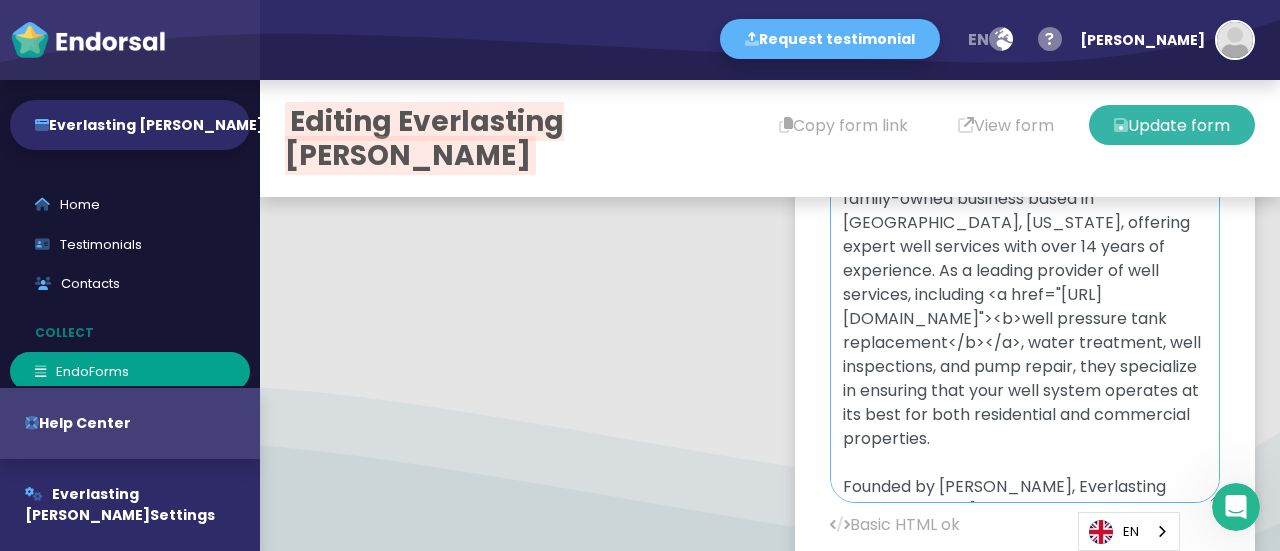 type on "Everlasting [PERSON_NAME] is a trusted, family-owned business based in [GEOGRAPHIC_DATA], [US_STATE], offering expert well services with over 14 years of experience. As a leading provider of well services, including <a href="[URL][DOMAIN_NAME]"><b>well pressure tank replacement</b></a>, water treatment, well inspections, and pump repair, they specialize in ensuring that your well system operates at its best for both residential and commercial properties.
Founded by [PERSON_NAME], Everlasting [PERSON_NAME] is built on the principles of hard work, integrity, and exceptional service, values passed down from his grandfather, [PERSON_NAME]. Whether you need a well inspection, routine maintenance, or a well pressure tank replacement, Everlasting [PERSON_NAME] has the expertise to address your needs and improve the performance of your water system." 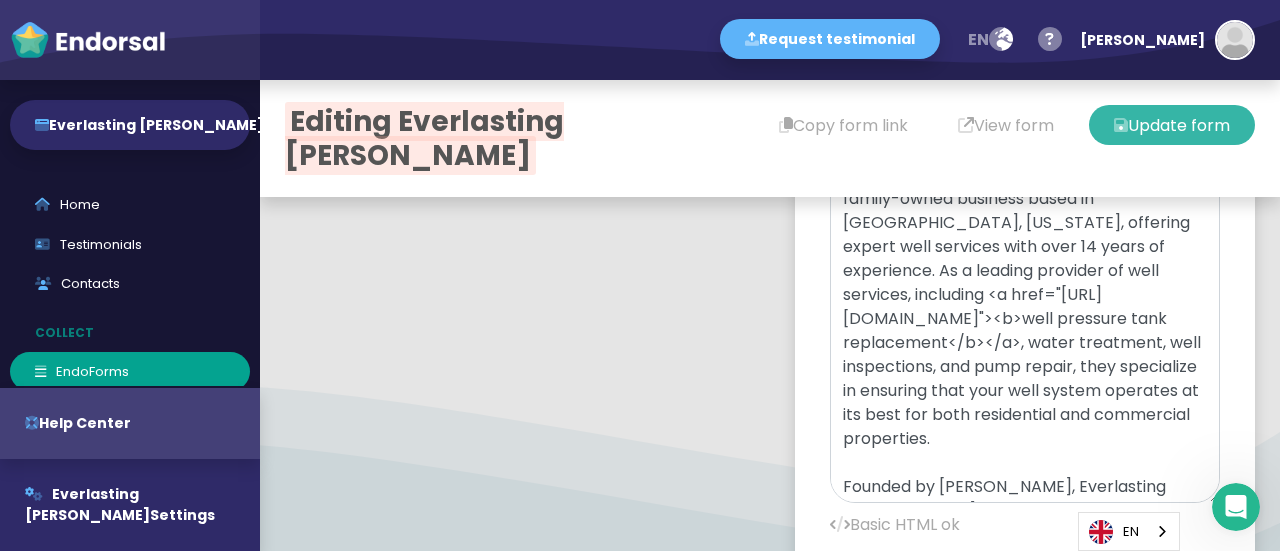 click on "Update form" at bounding box center (1172, 125) 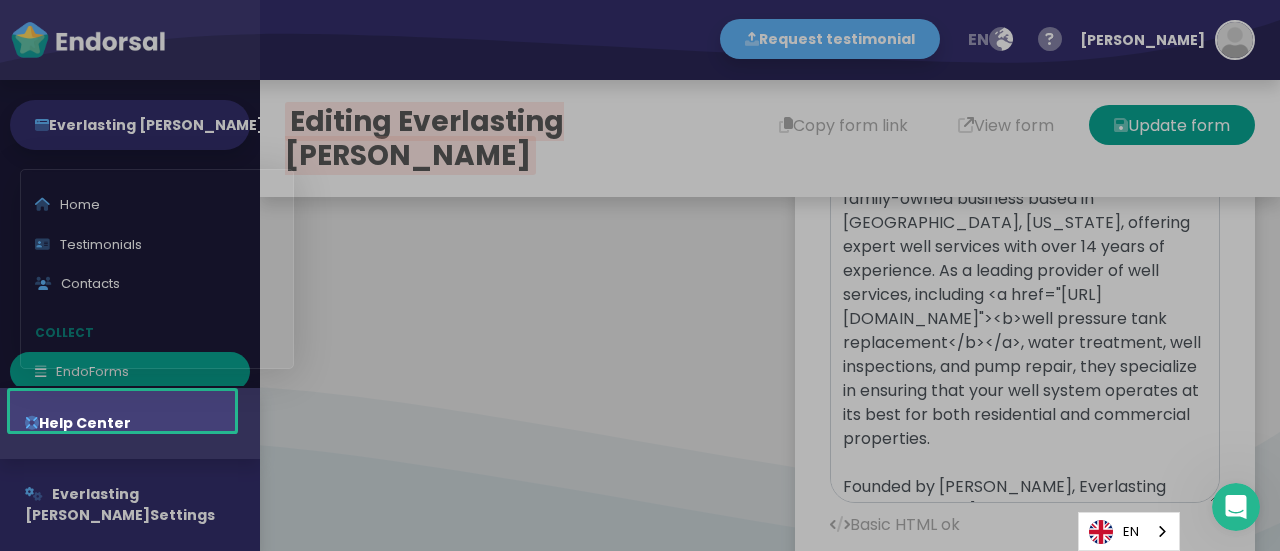 click at bounding box center (640, 275) 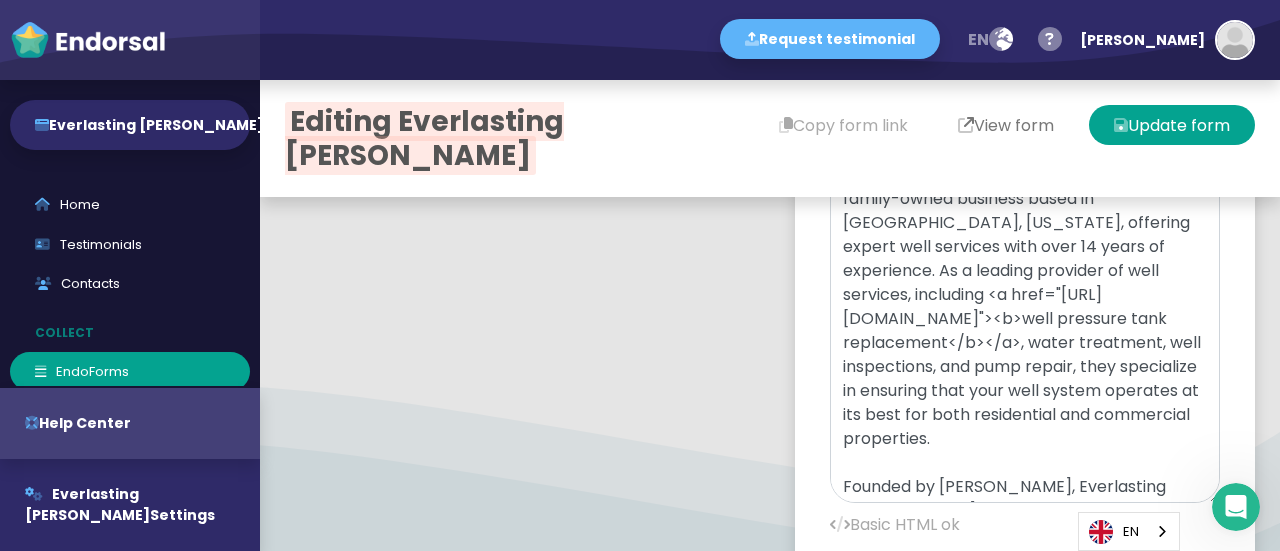 click on "View form" at bounding box center (1006, 125) 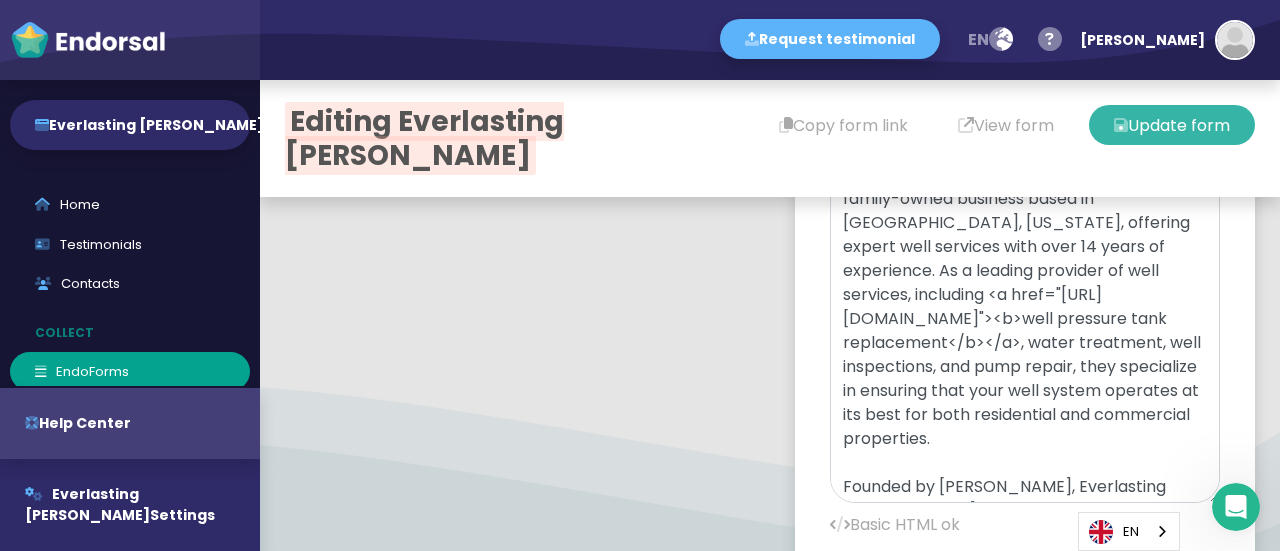 click on "Update form" at bounding box center [1172, 125] 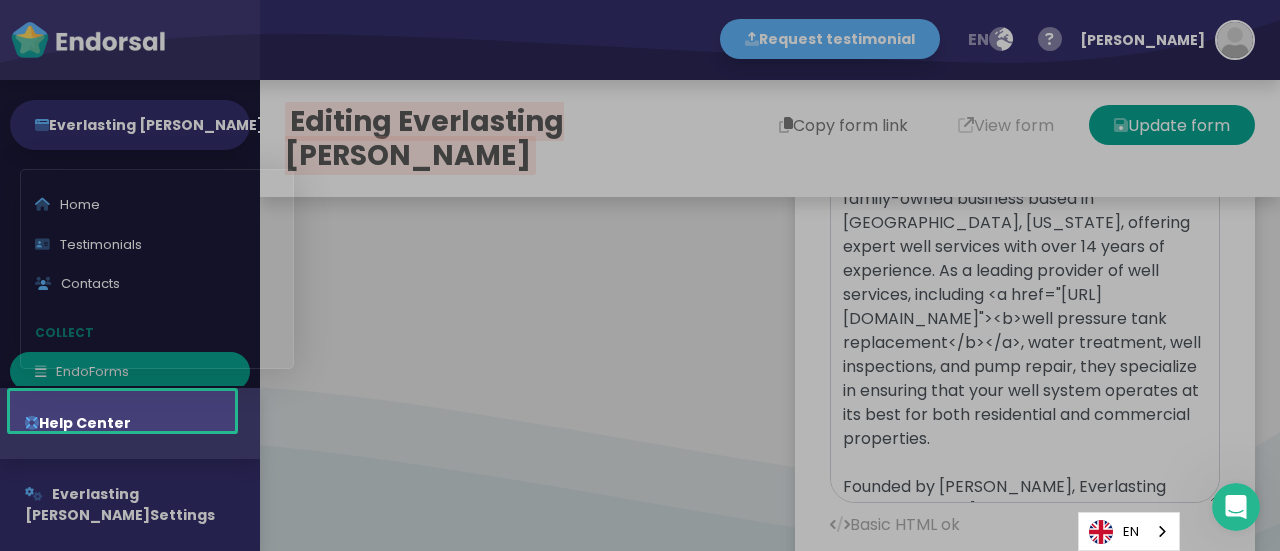 click at bounding box center (640, 275) 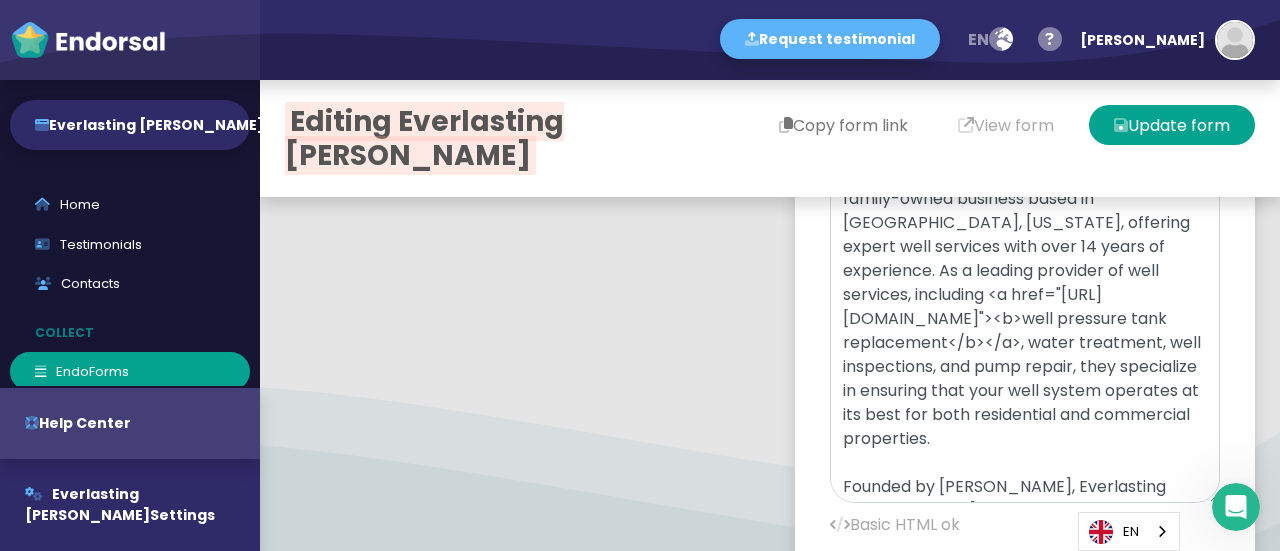 click on "Copy form link" at bounding box center (843, 125) 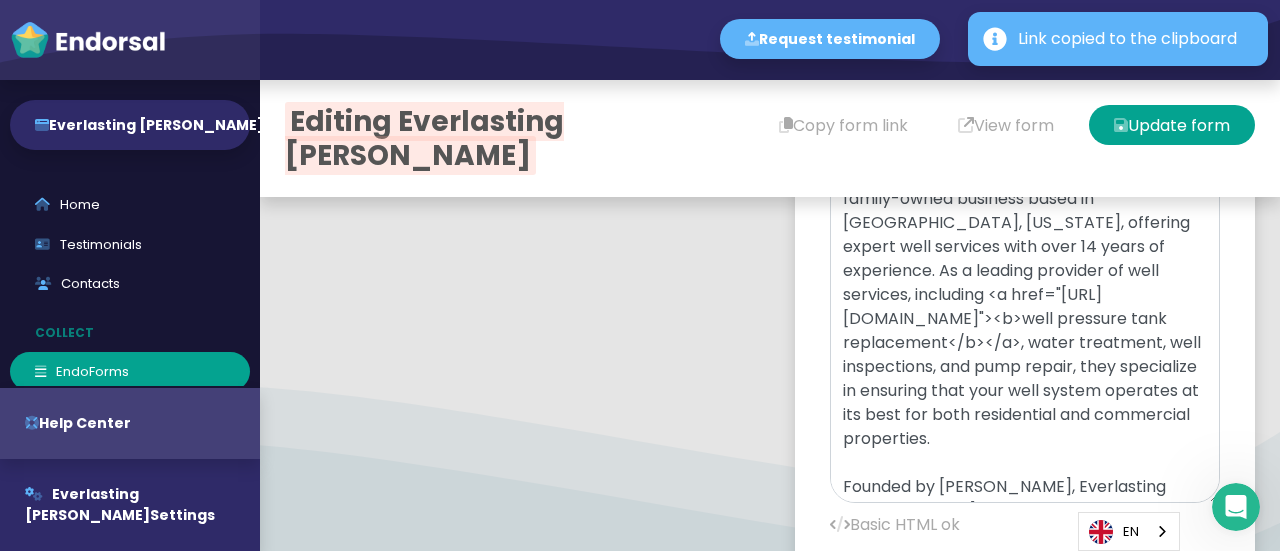 click at bounding box center [515, 253] 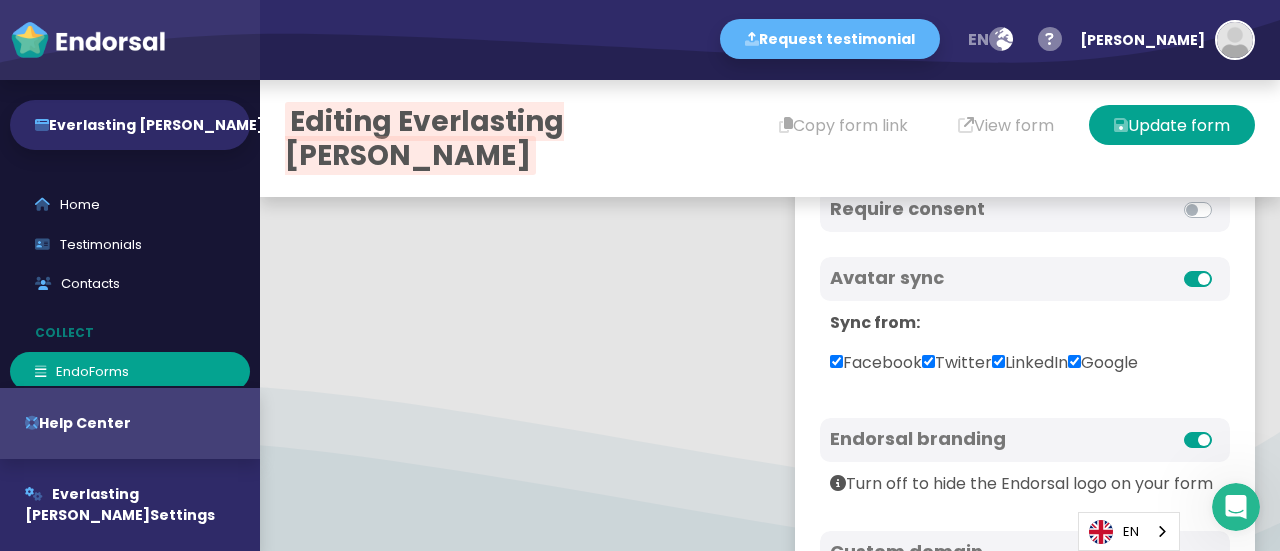 scroll, scrollTop: 1367, scrollLeft: 0, axis: vertical 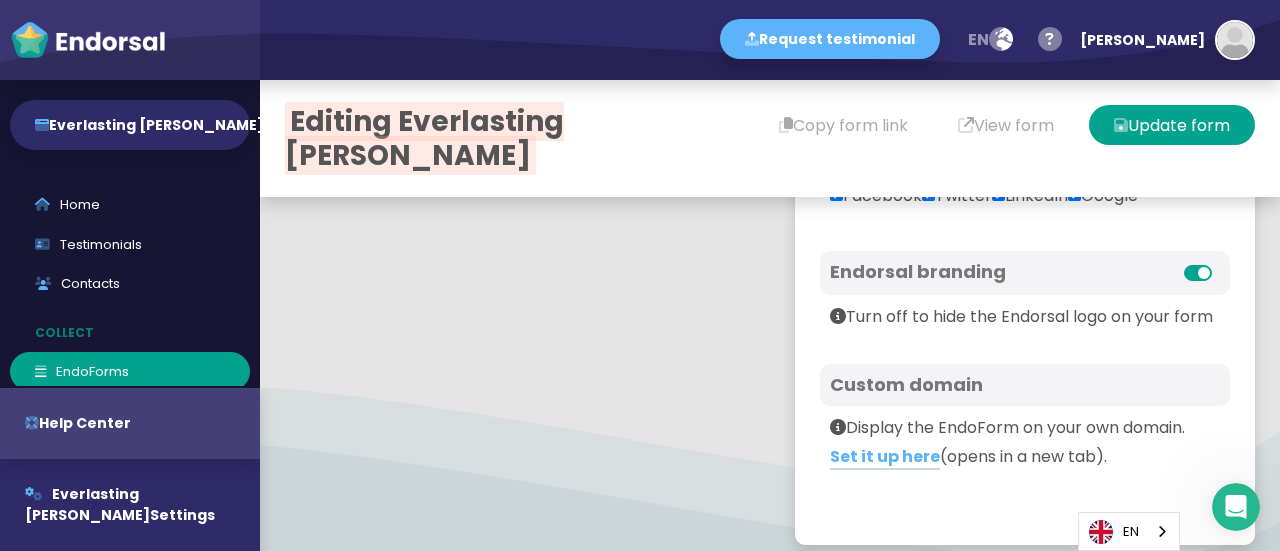 click at bounding box center [515, -314] 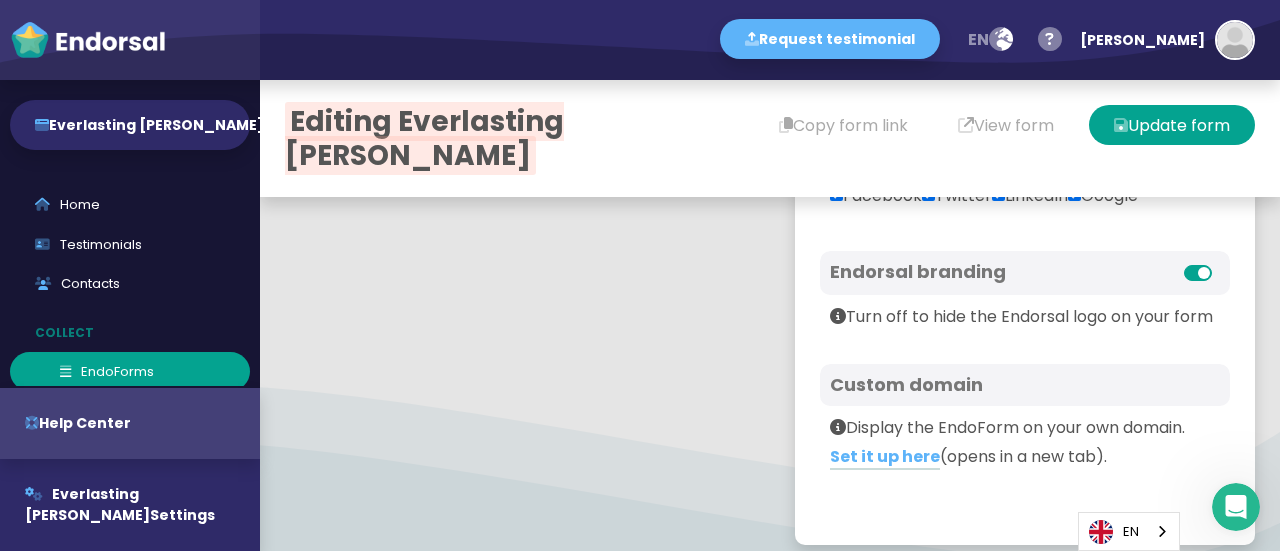 click on "EndoForms" at bounding box center (130, 372) 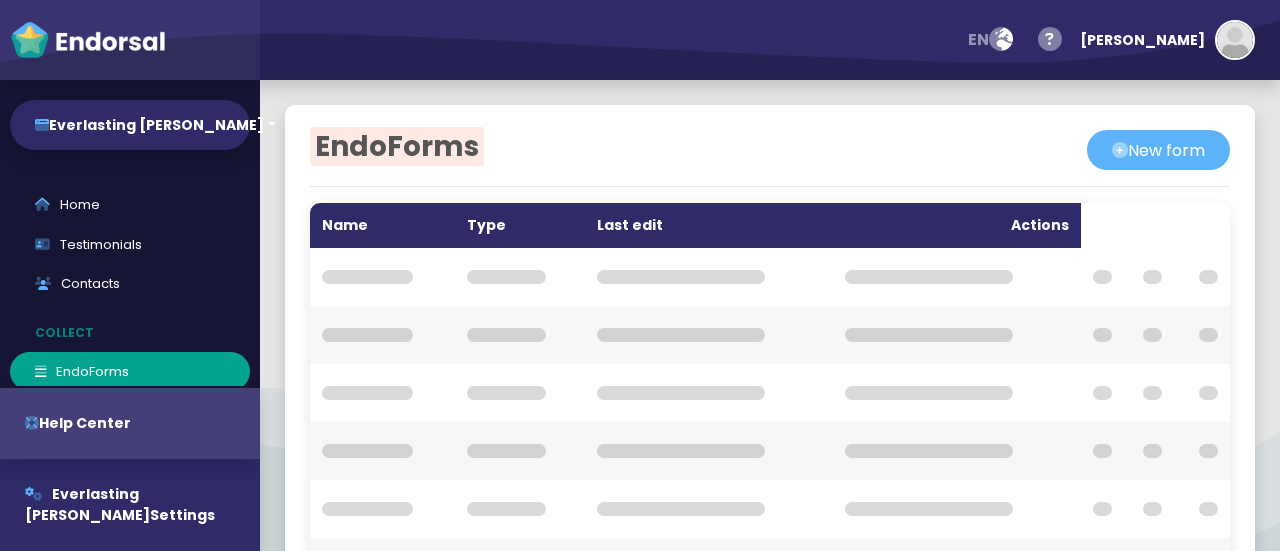 scroll, scrollTop: 0, scrollLeft: 0, axis: both 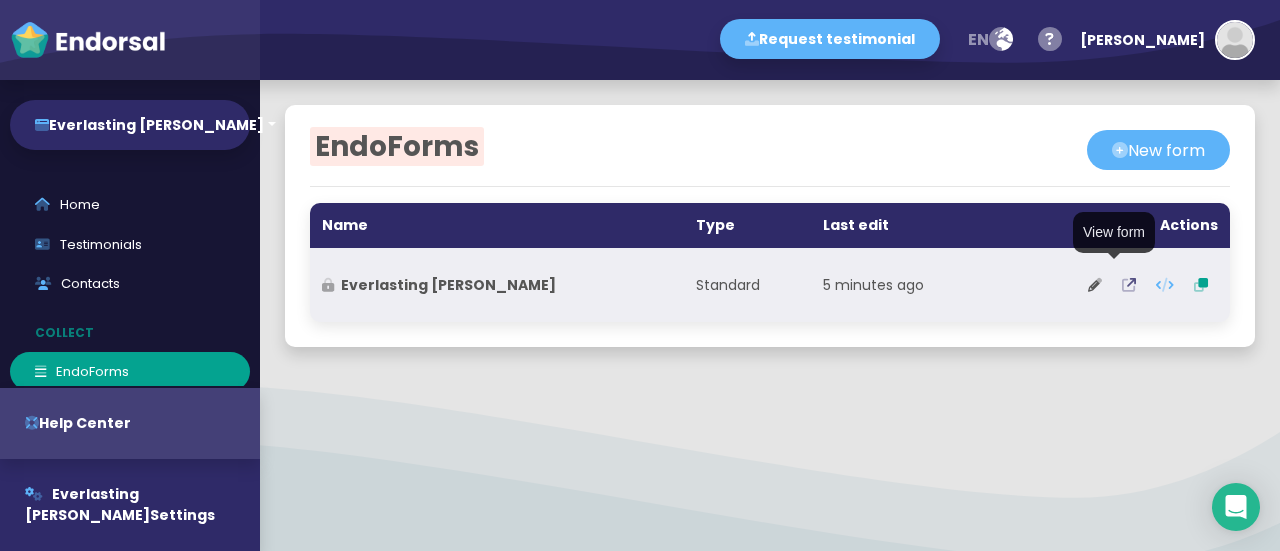 click 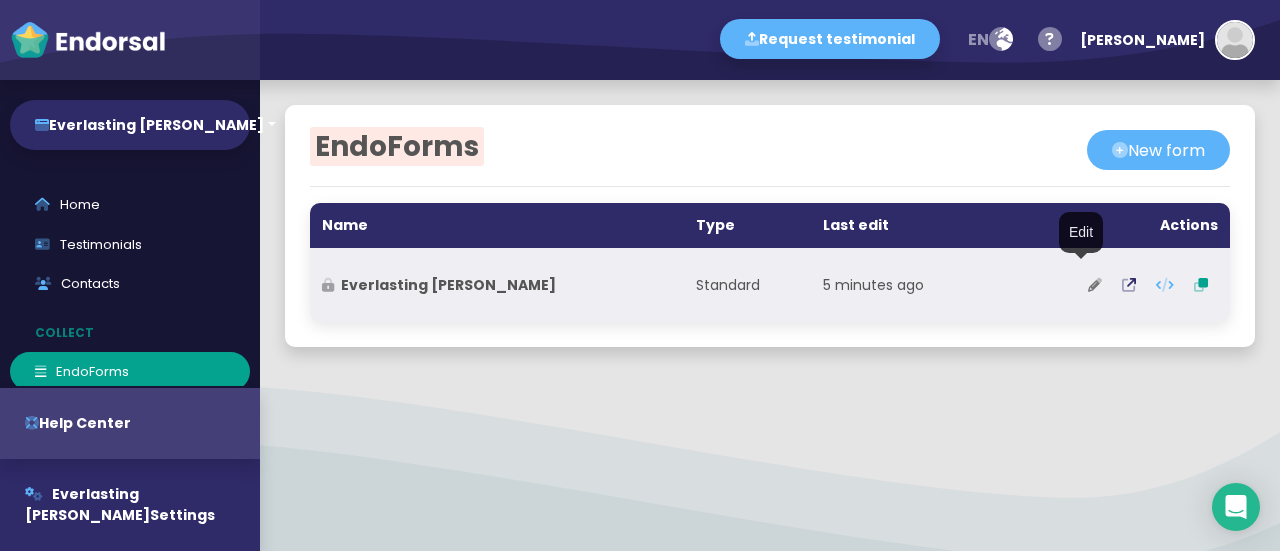 click 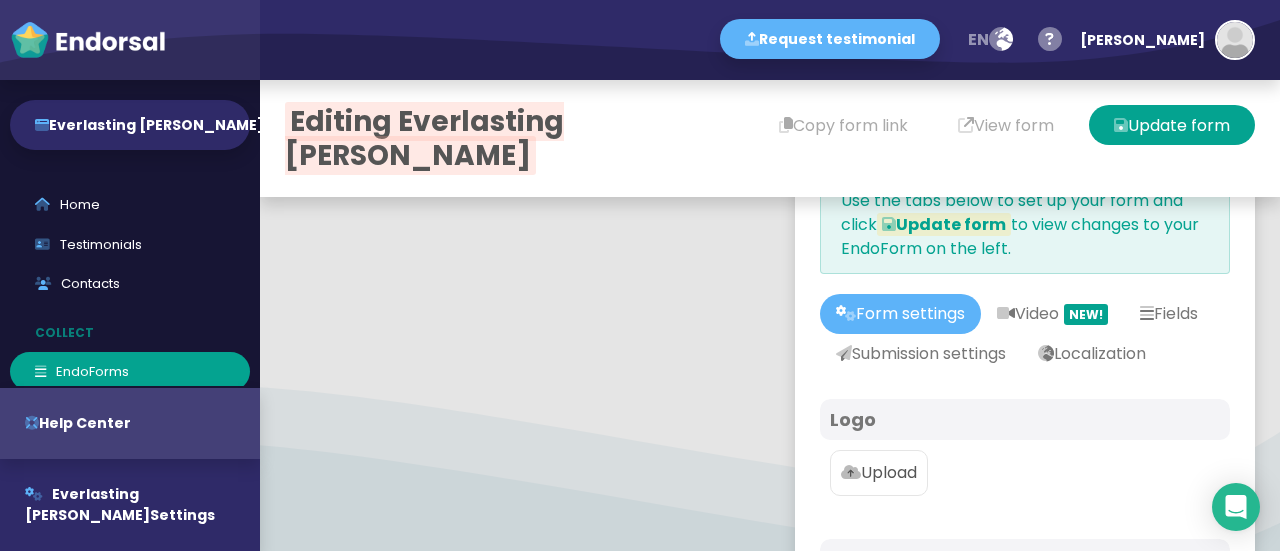 scroll, scrollTop: 300, scrollLeft: 0, axis: vertical 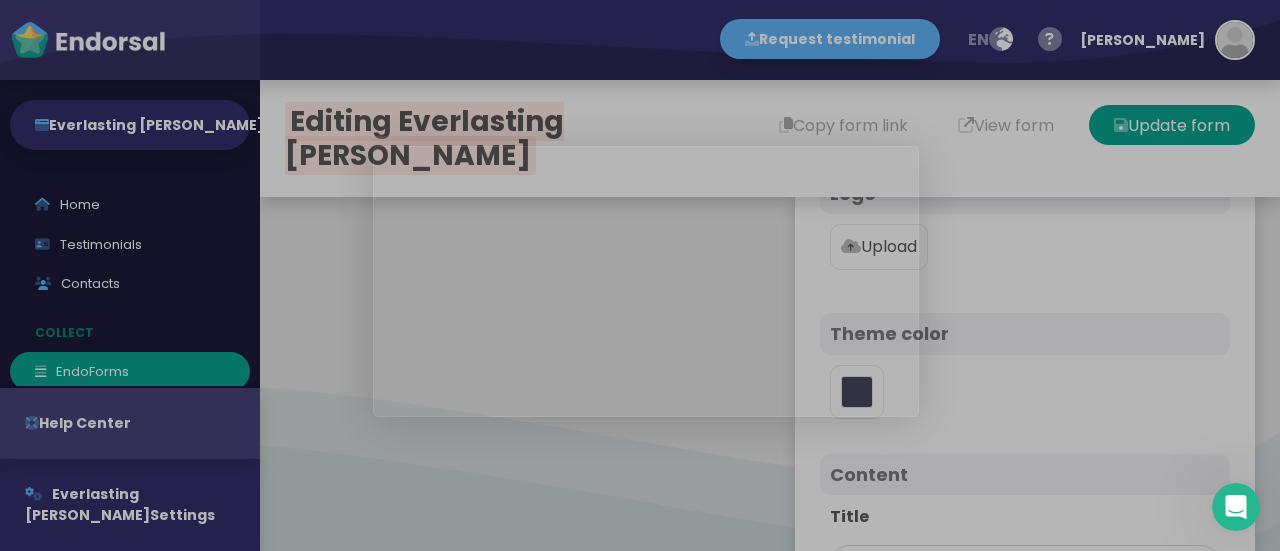 type on "#5DB3F9" 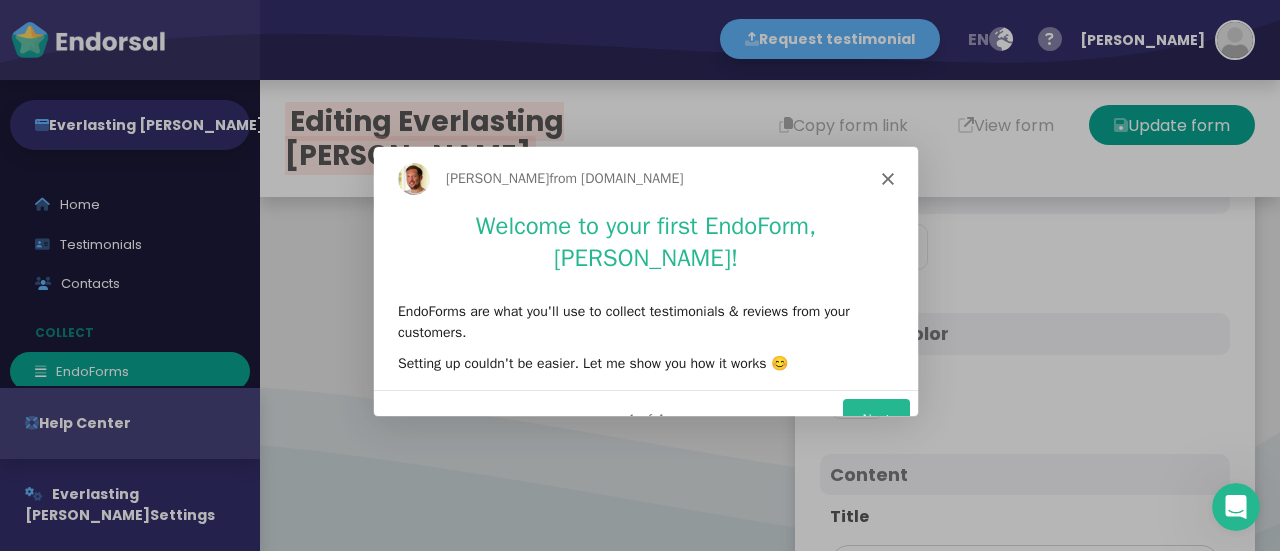 scroll, scrollTop: 0, scrollLeft: 0, axis: both 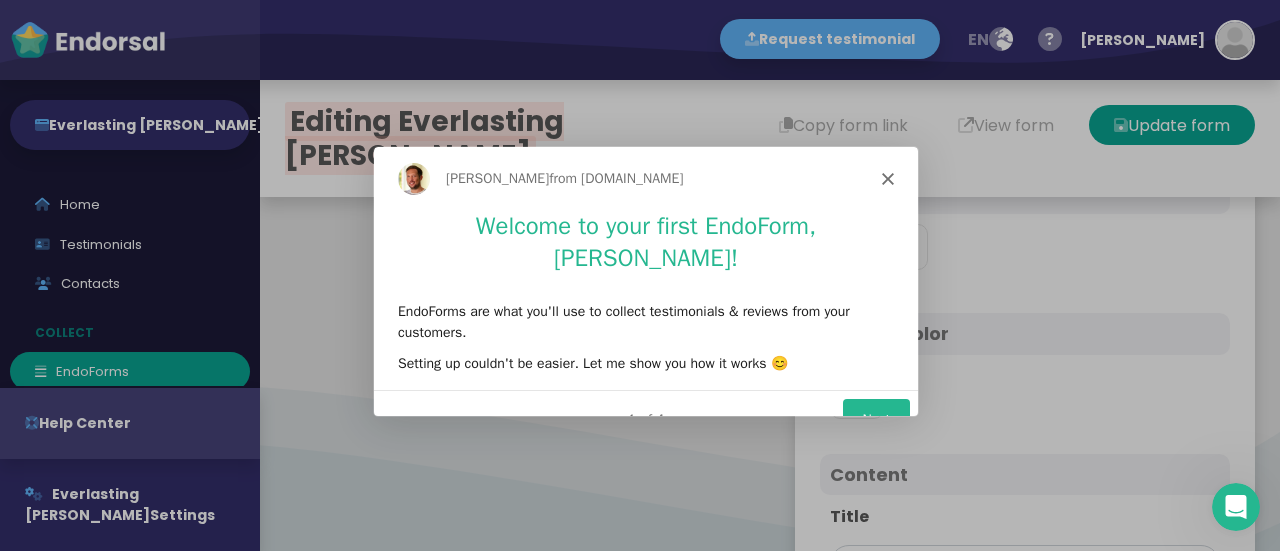 click 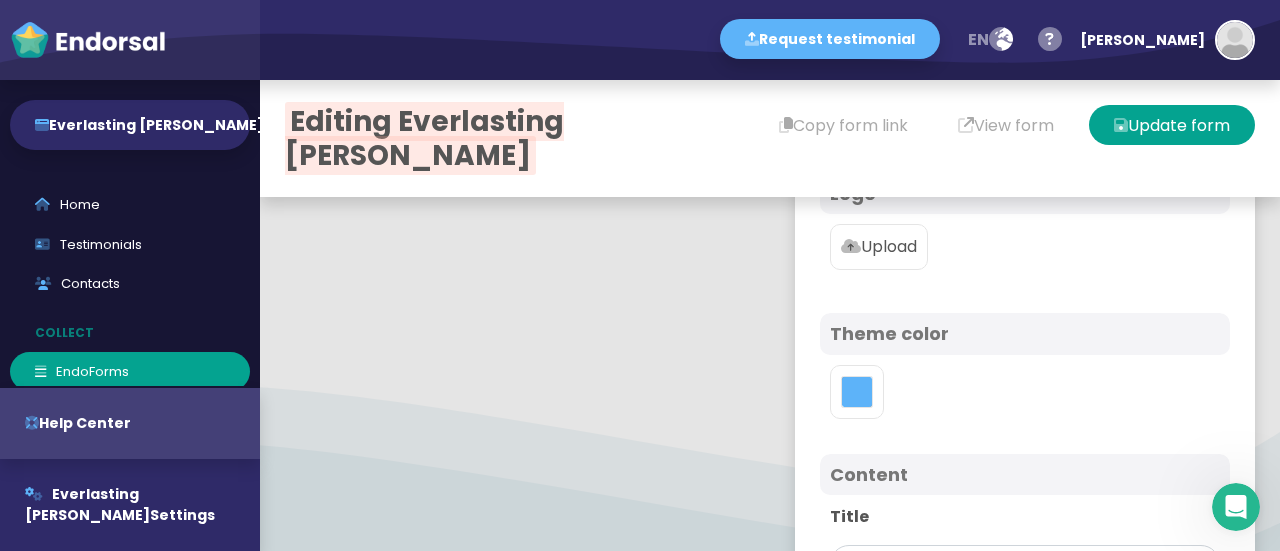 click on "Upload" at bounding box center (879, 247) 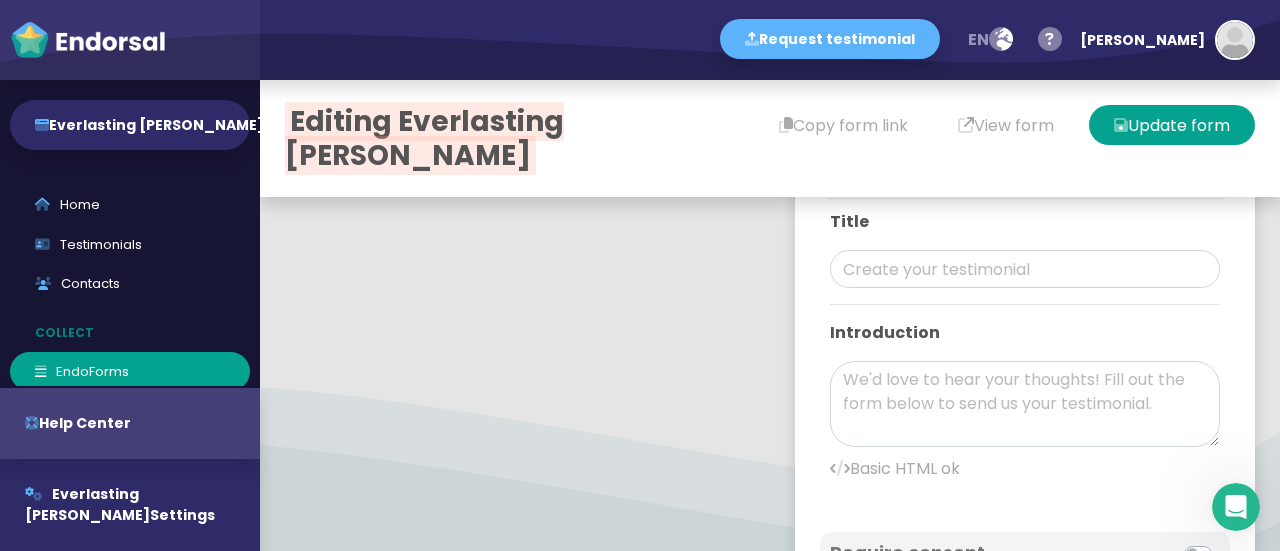 scroll, scrollTop: 600, scrollLeft: 0, axis: vertical 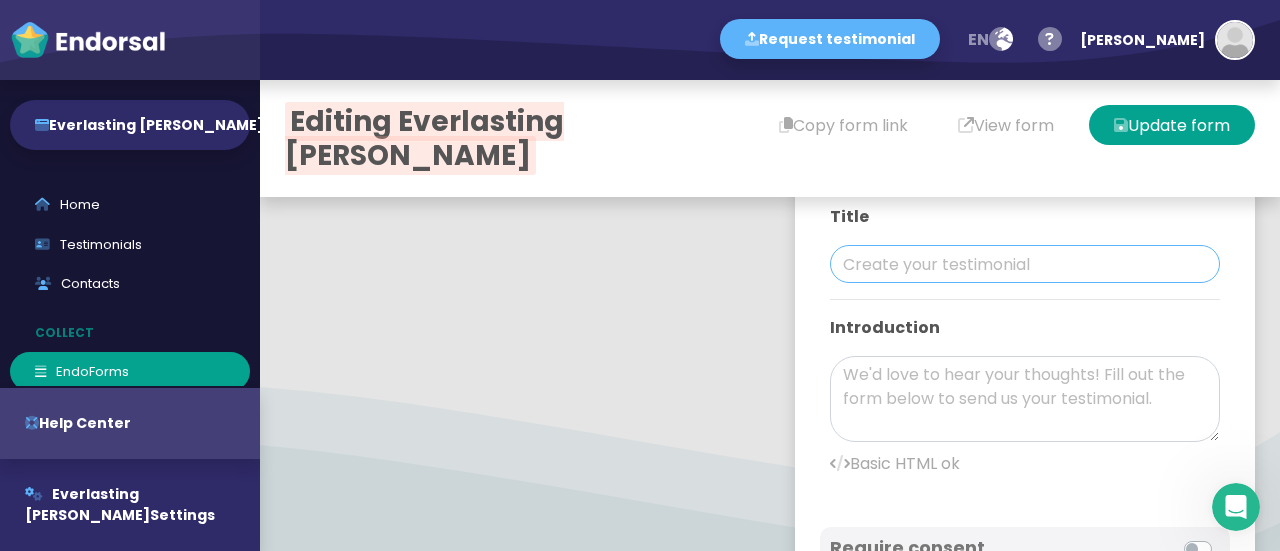 click at bounding box center [1025, 264] 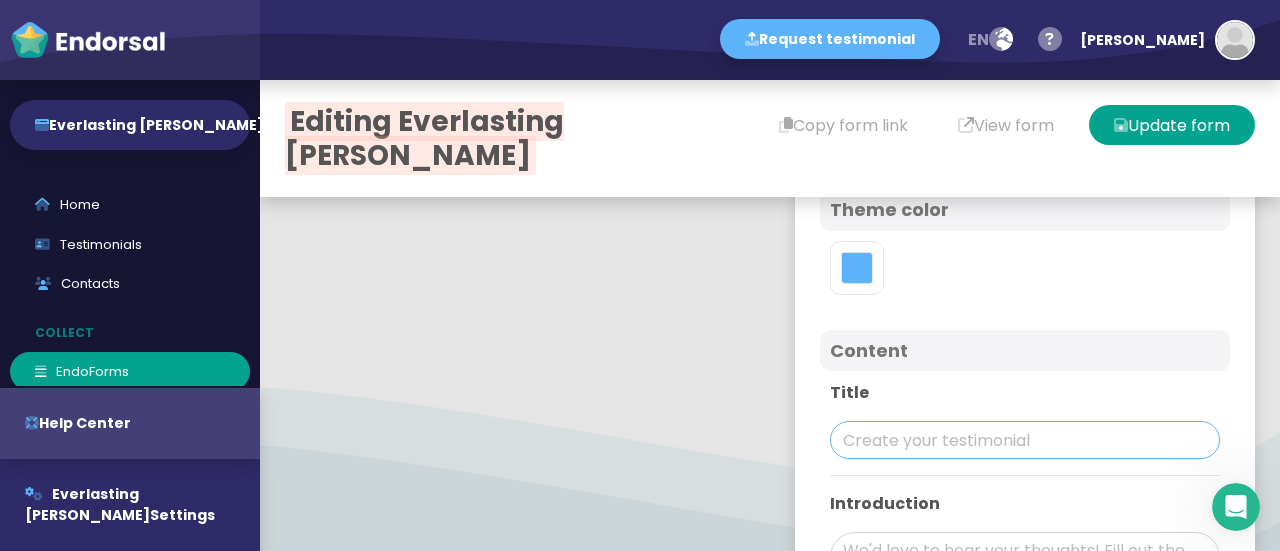 paste on "Everlasting [PERSON_NAME]" 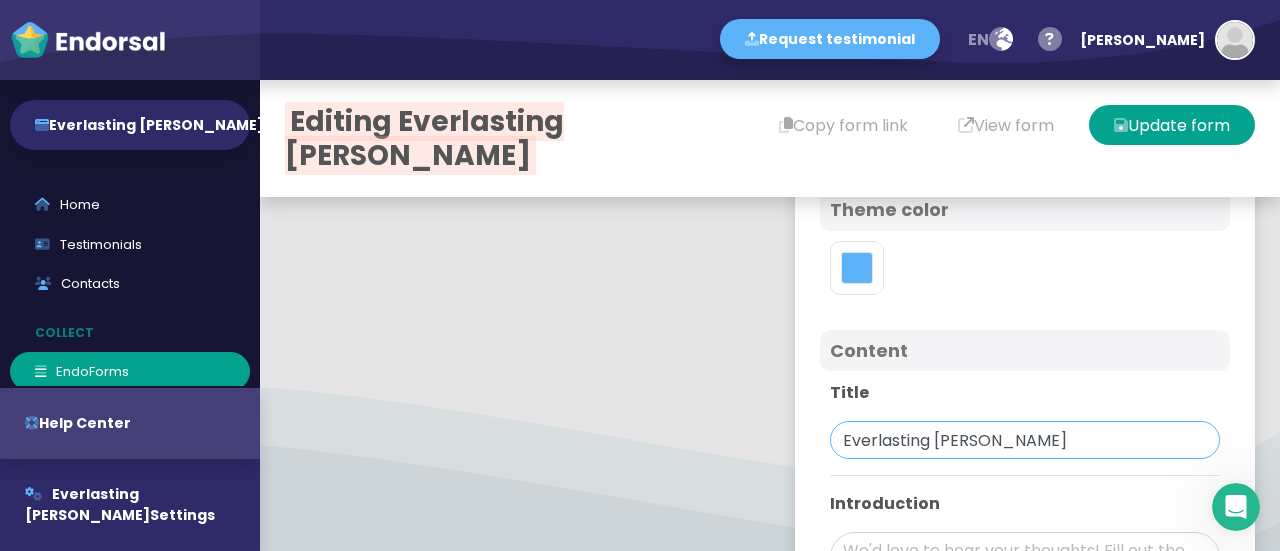 type on "Everlasting [PERSON_NAME]" 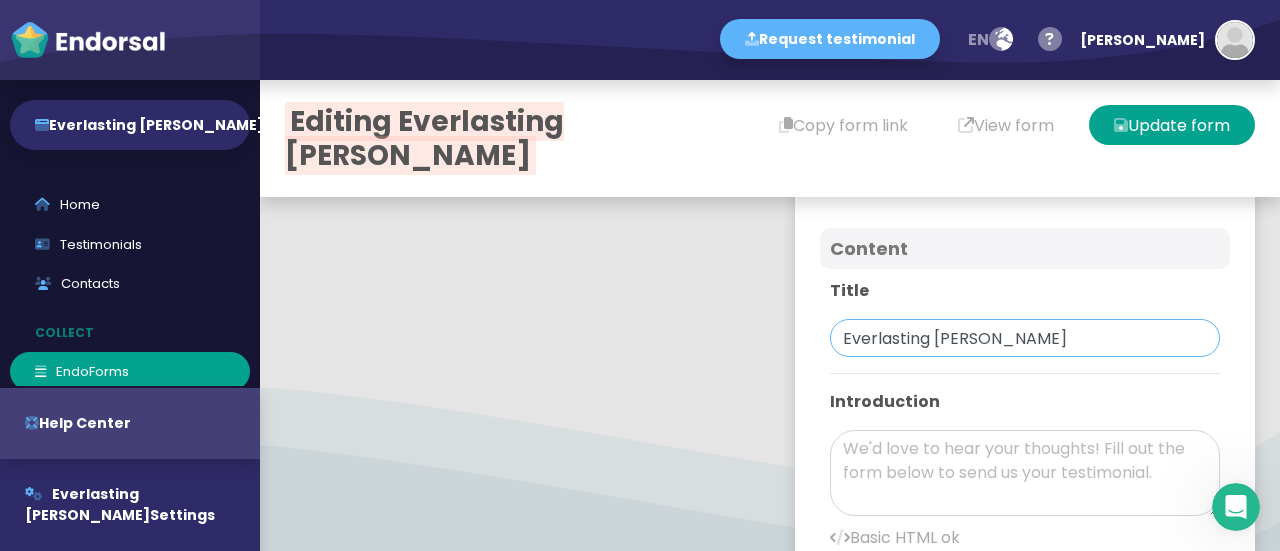scroll, scrollTop: 800, scrollLeft: 0, axis: vertical 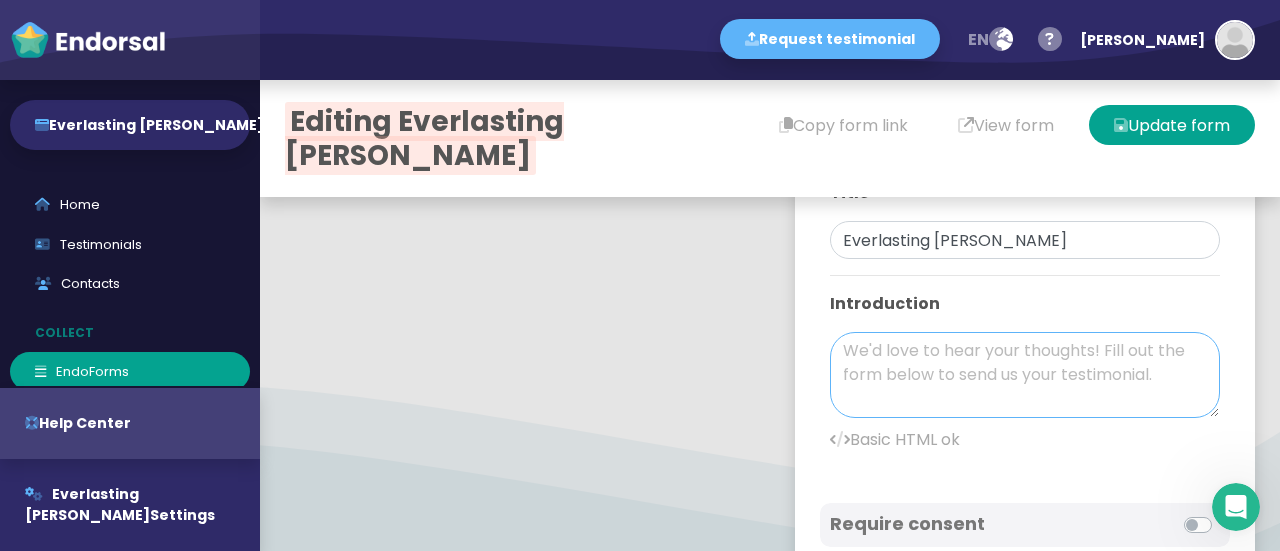click at bounding box center (1025, 375) 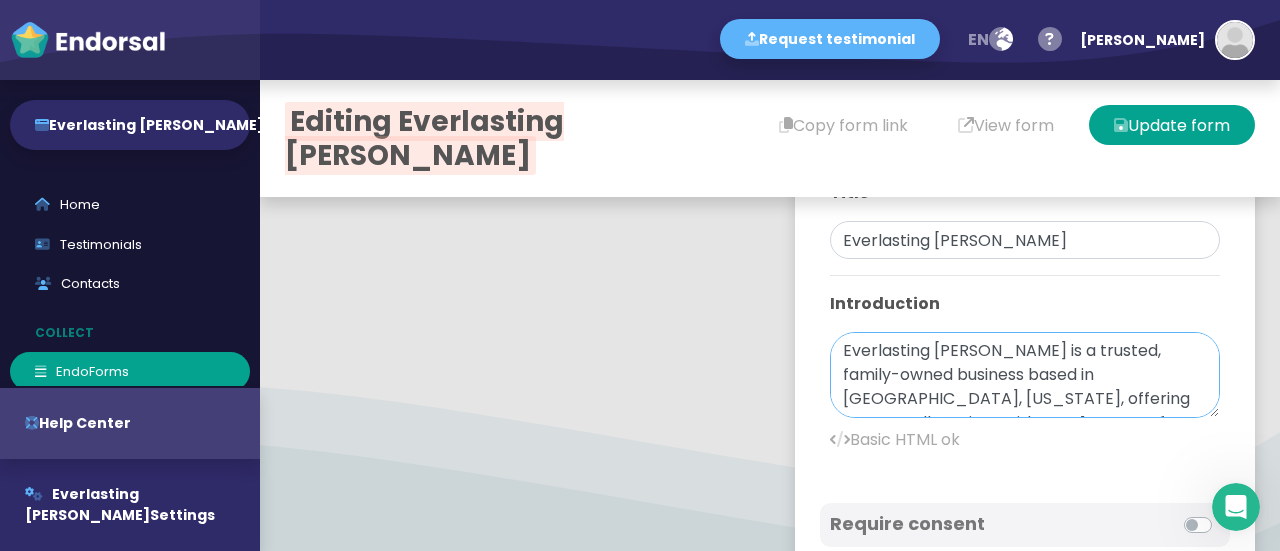 scroll, scrollTop: 473, scrollLeft: 0, axis: vertical 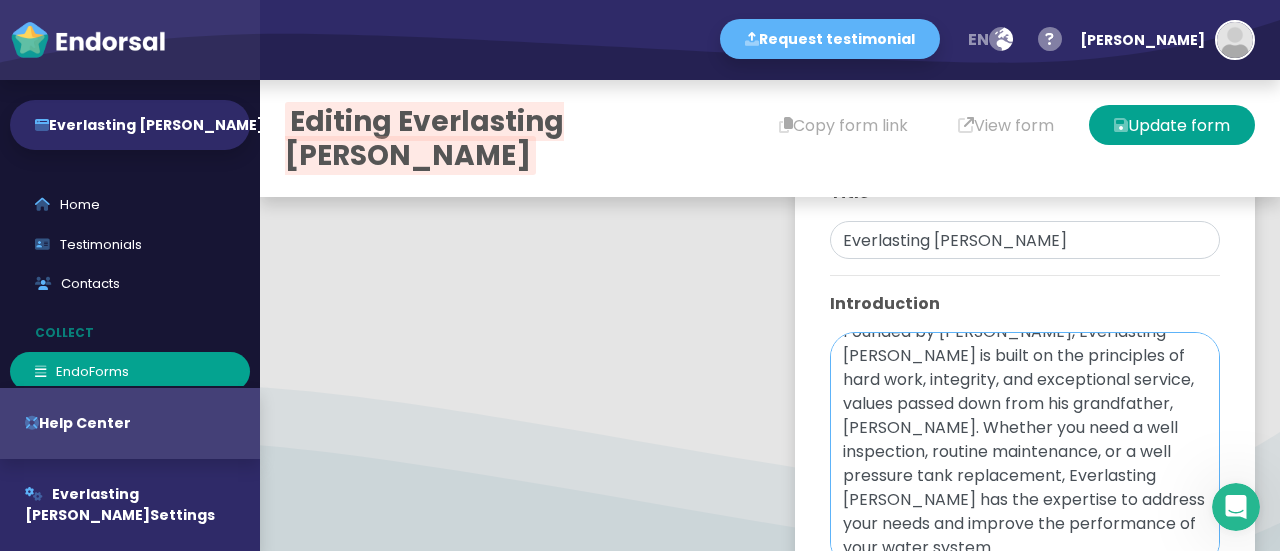 drag, startPoint x: 1183, startPoint y: 448, endPoint x: 1187, endPoint y: 598, distance: 150.05333 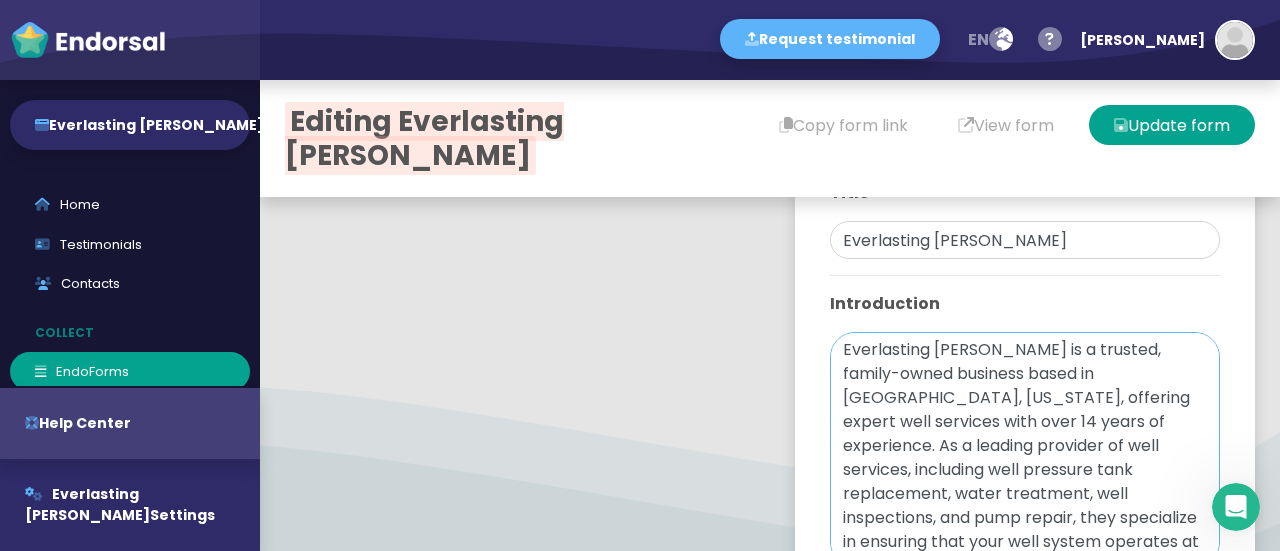 scroll, scrollTop: 0, scrollLeft: 0, axis: both 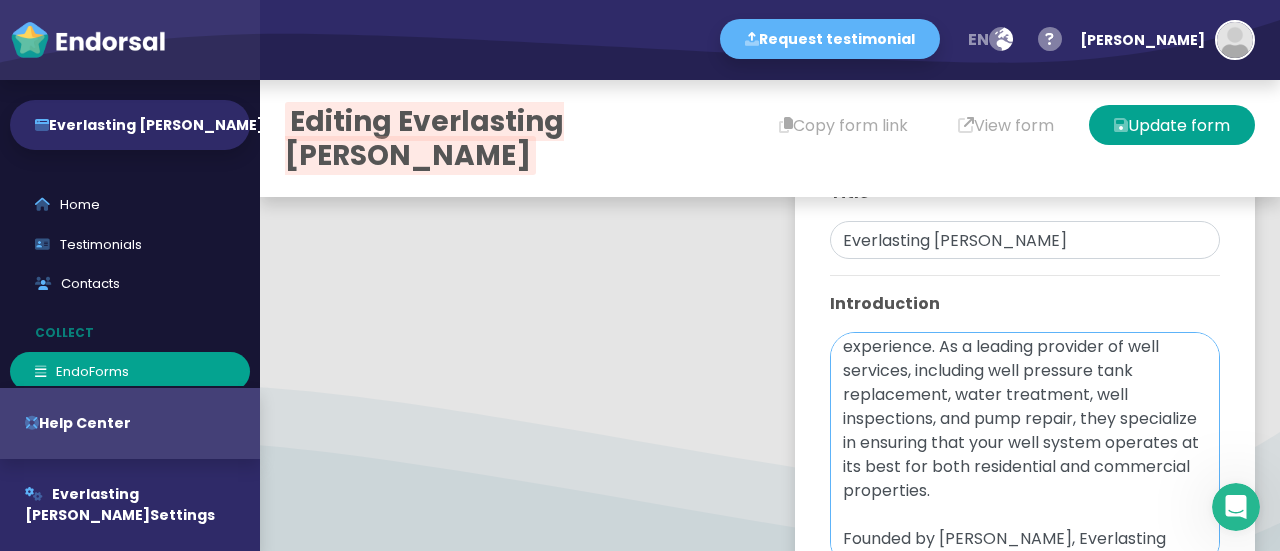 click on "Everlasting [PERSON_NAME] is a trusted, family-owned business based in [GEOGRAPHIC_DATA], [US_STATE], offering expert well services with over 14 years of experience. As a leading provider of well services, including well pressure tank replacement, water treatment, well inspections, and pump repair, they specialize in ensuring that your well system operates at its best for both residential and commercial properties.
Founded by [PERSON_NAME], Everlasting [PERSON_NAME] is built on the principles of hard work, integrity, and exceptional service, values passed down from his grandfather, [PERSON_NAME]. Whether you need a well inspection, routine maintenance, or a well pressure tank replacement, Everlasting [PERSON_NAME] has the expertise to address your needs and improve the performance of your water system." at bounding box center (1025, 449) 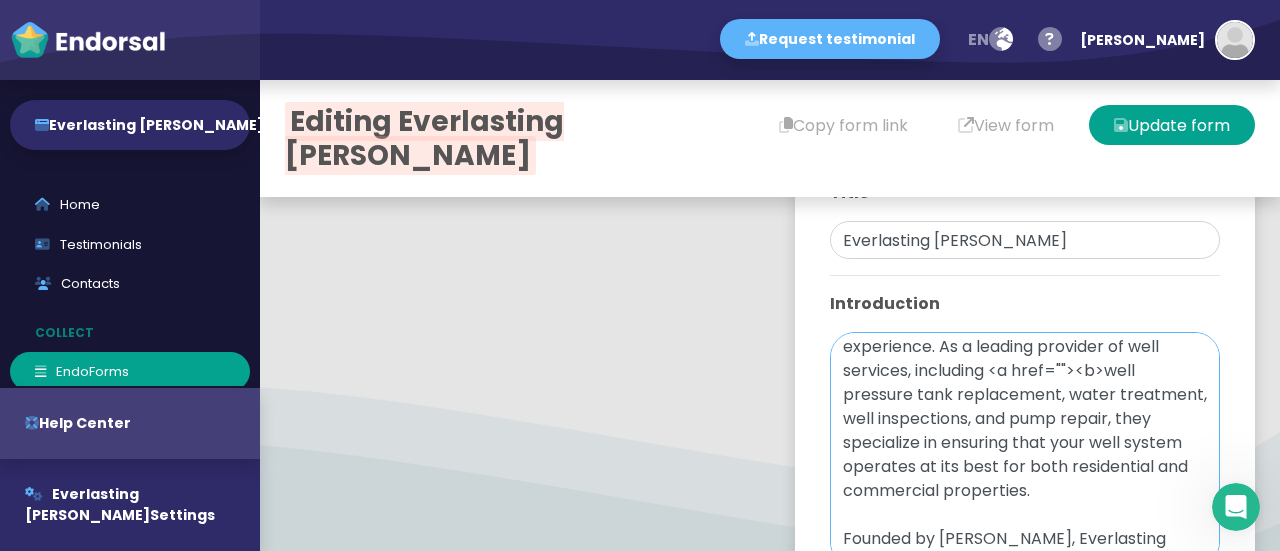 paste on "[URL][DOMAIN_NAME]" 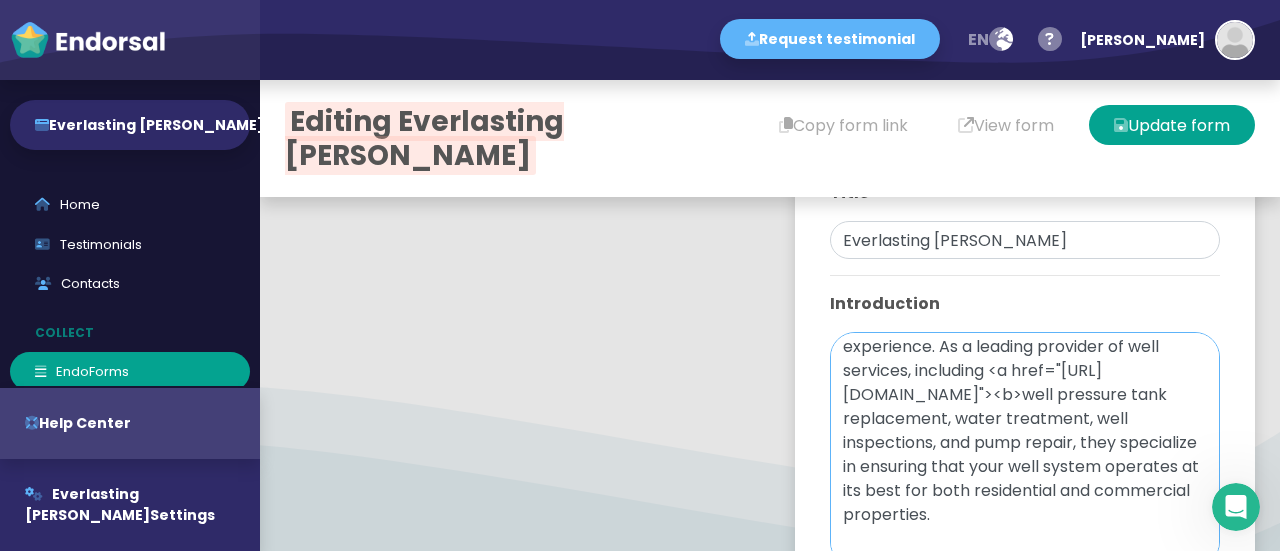 click on "Everlasting [PERSON_NAME] is a trusted, family-owned business based in [GEOGRAPHIC_DATA], [US_STATE], offering expert well services with over 14 years of experience. As a leading provider of well services, including <a href="[URL][DOMAIN_NAME]"><b>well pressure tank replacement, water treatment, well inspections, and pump repair, they specialize in ensuring that your well system operates at its best for both residential and commercial properties.
Founded by [PERSON_NAME], Everlasting [PERSON_NAME] is built on the principles of hard work, integrity, and exceptional service, values passed down from his grandfather, [PERSON_NAME]. Whether you need a well inspection, routine maintenance, or a well pressure tank replacement, Everlasting [PERSON_NAME] has the expertise to address your needs and improve the performance of your water system." at bounding box center (1025, 449) 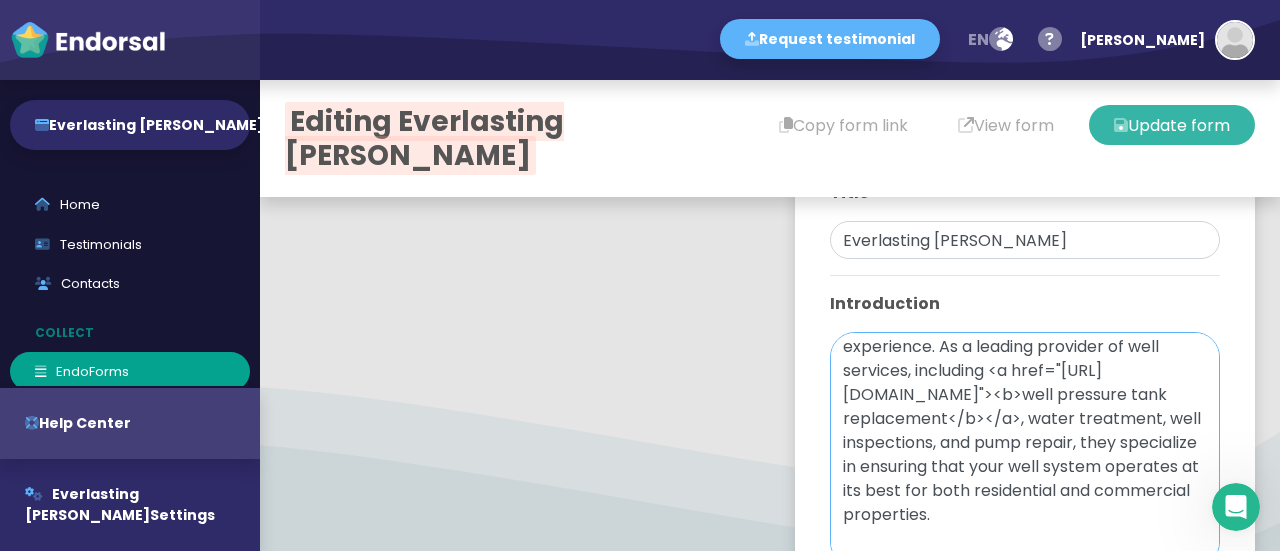 type on "Everlasting [PERSON_NAME] is a trusted, family-owned business based in [GEOGRAPHIC_DATA], [US_STATE], offering expert well services with over 14 years of experience. As a leading provider of well services, including <a href="[URL][DOMAIN_NAME]"><b>well pressure tank replacement</b></a>, water treatment, well inspections, and pump repair, they specialize in ensuring that your well system operates at its best for both residential and commercial properties.
Founded by [PERSON_NAME], Everlasting [PERSON_NAME] is built on the principles of hard work, integrity, and exceptional service, values passed down from his grandfather, [PERSON_NAME]. Whether you need a well inspection, routine maintenance, or a well pressure tank replacement, Everlasting [PERSON_NAME] has the expertise to address your needs and improve the performance of your water system." 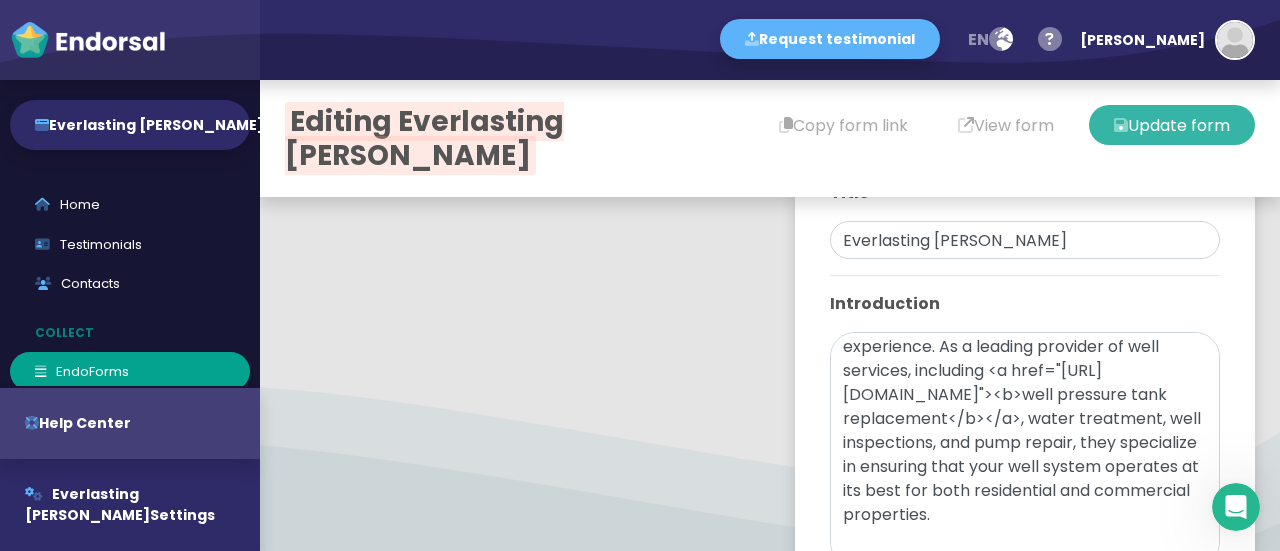 click on "Update form" at bounding box center [1172, 125] 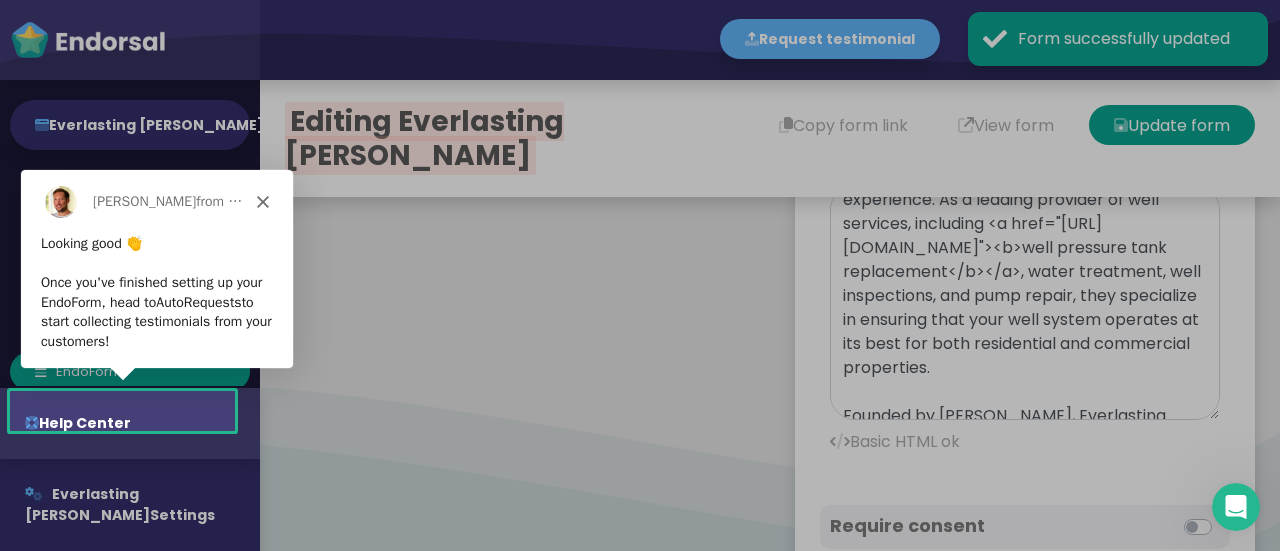 scroll, scrollTop: 0, scrollLeft: 0, axis: both 